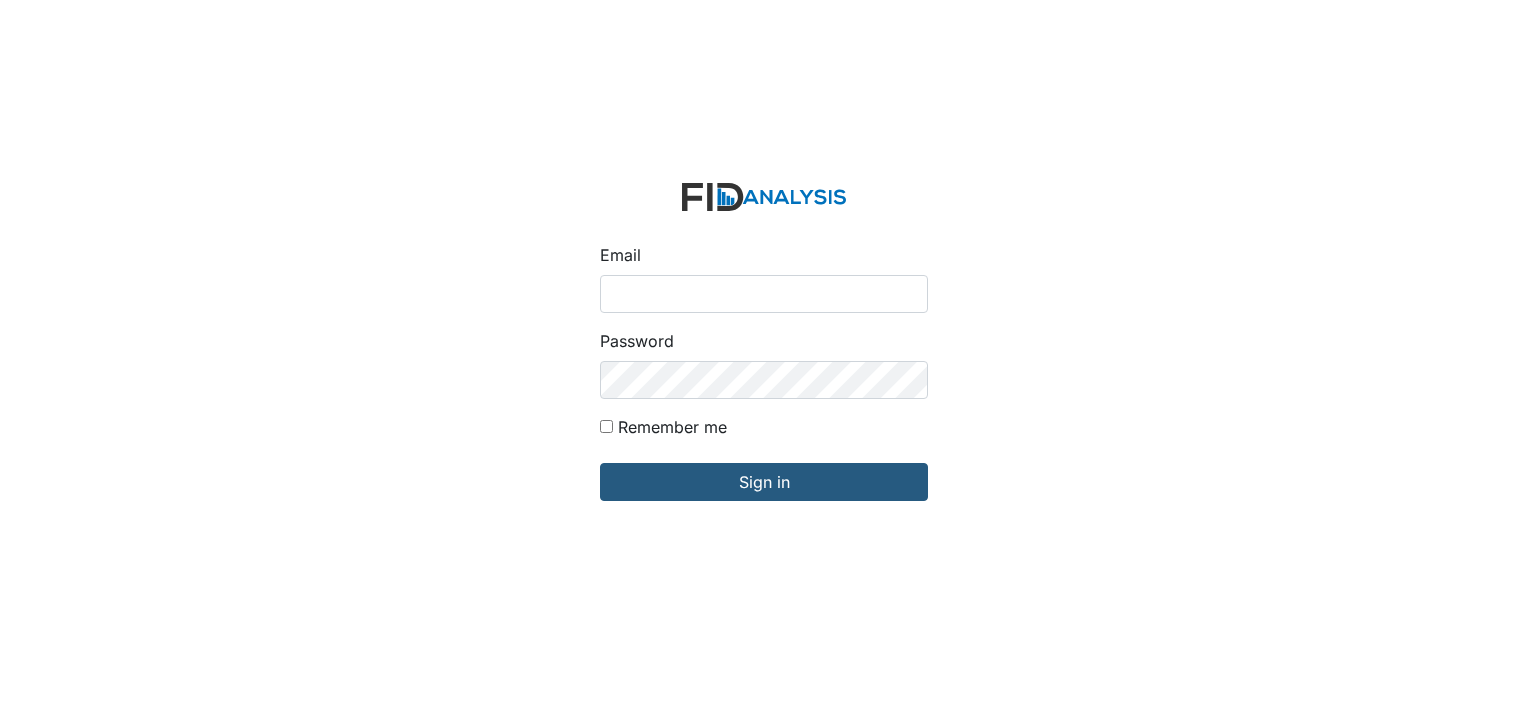scroll, scrollTop: 0, scrollLeft: 0, axis: both 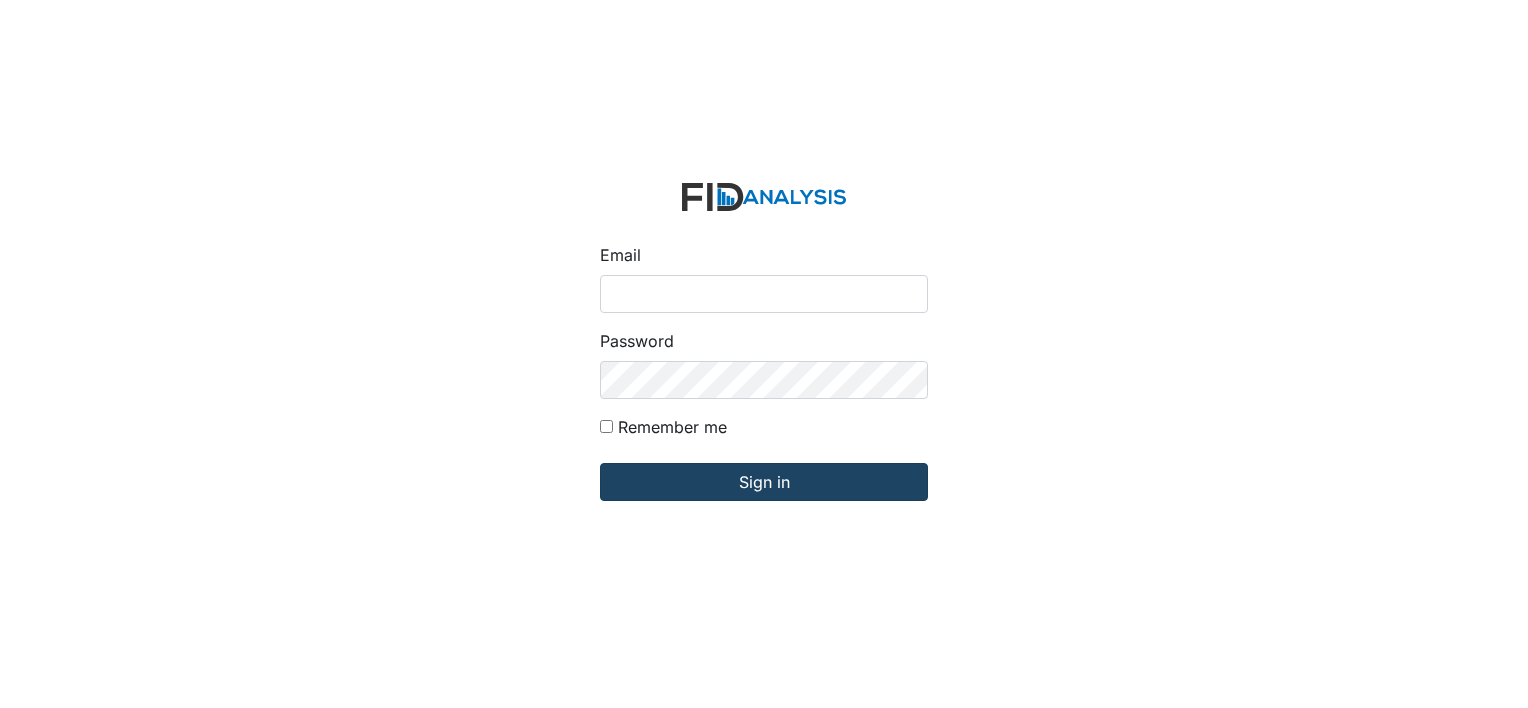 type on "[EMAIL]" 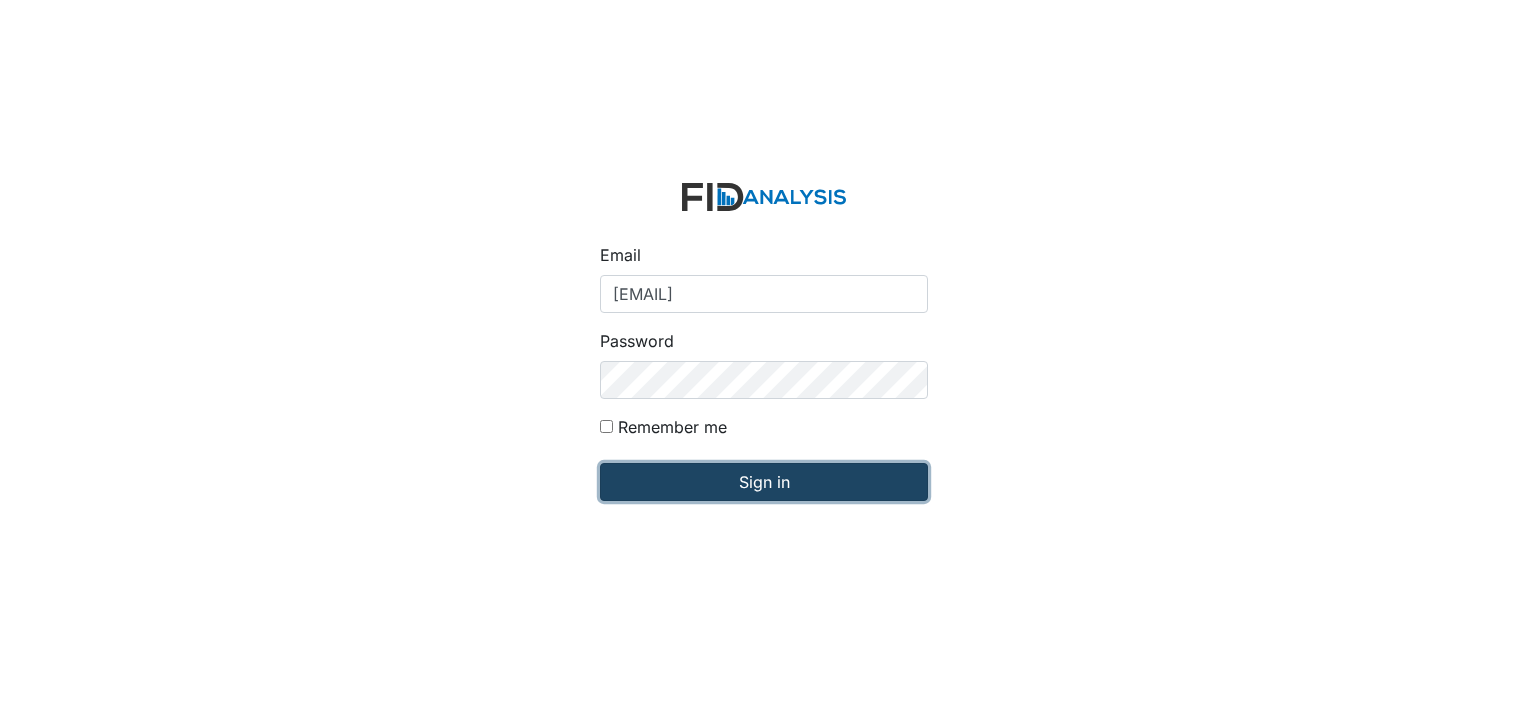 click on "Sign in" at bounding box center (764, 482) 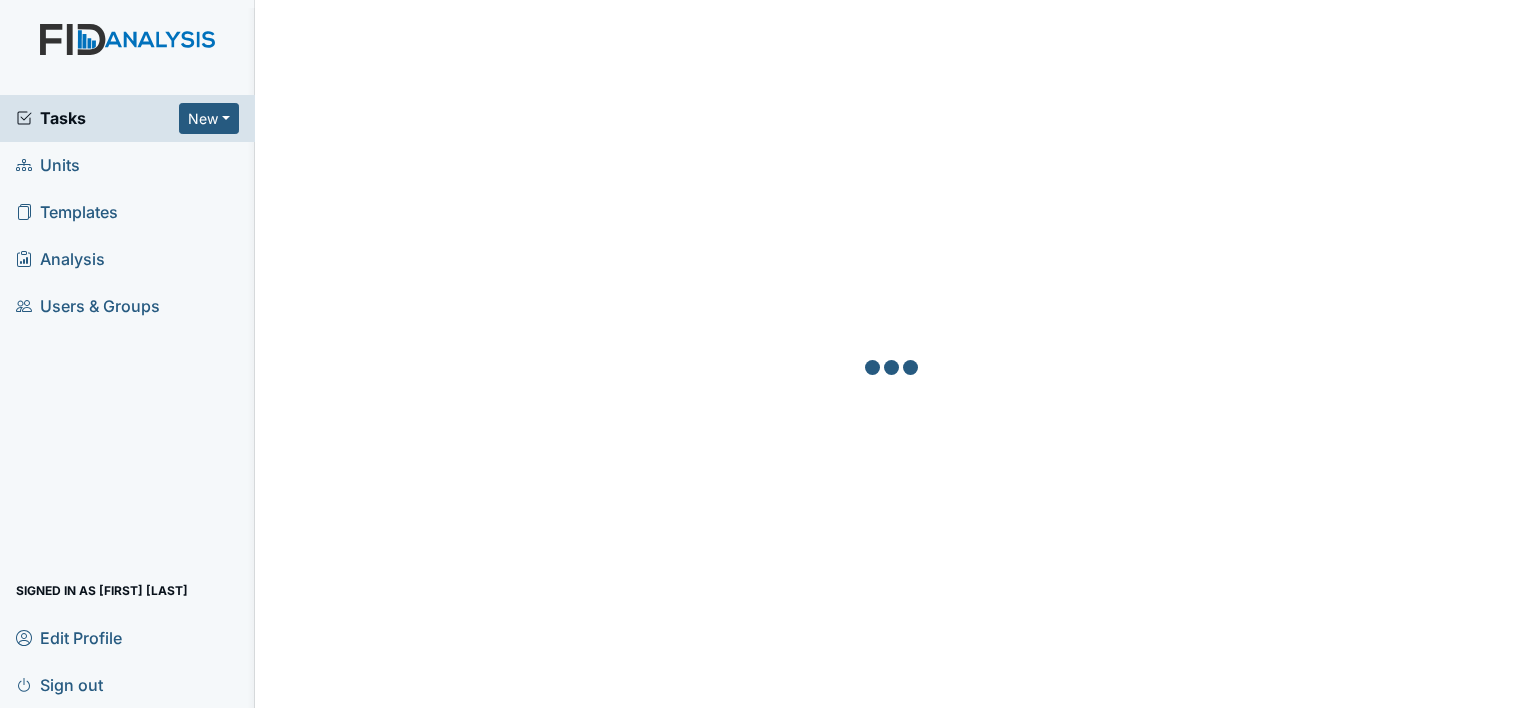 scroll, scrollTop: 0, scrollLeft: 0, axis: both 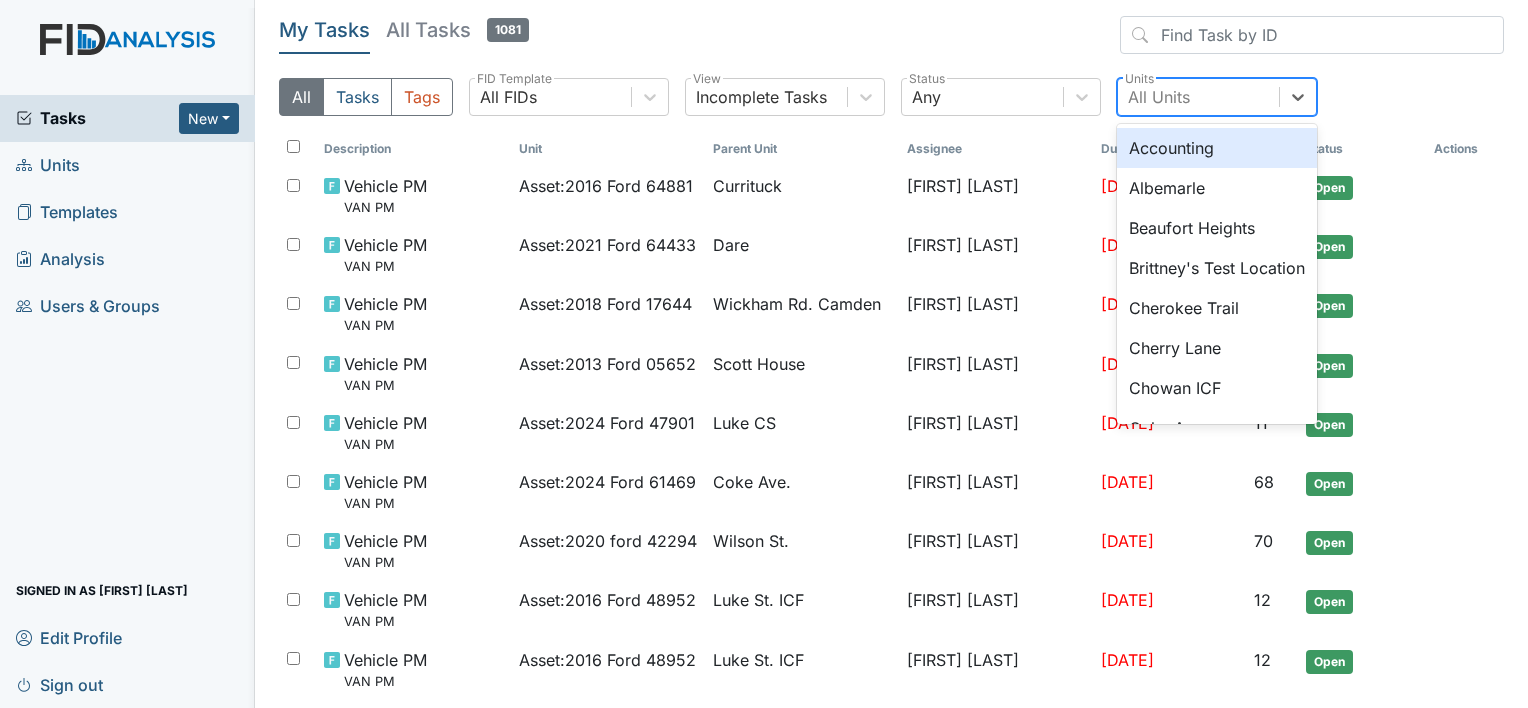 click on "All Units" at bounding box center [1159, 97] 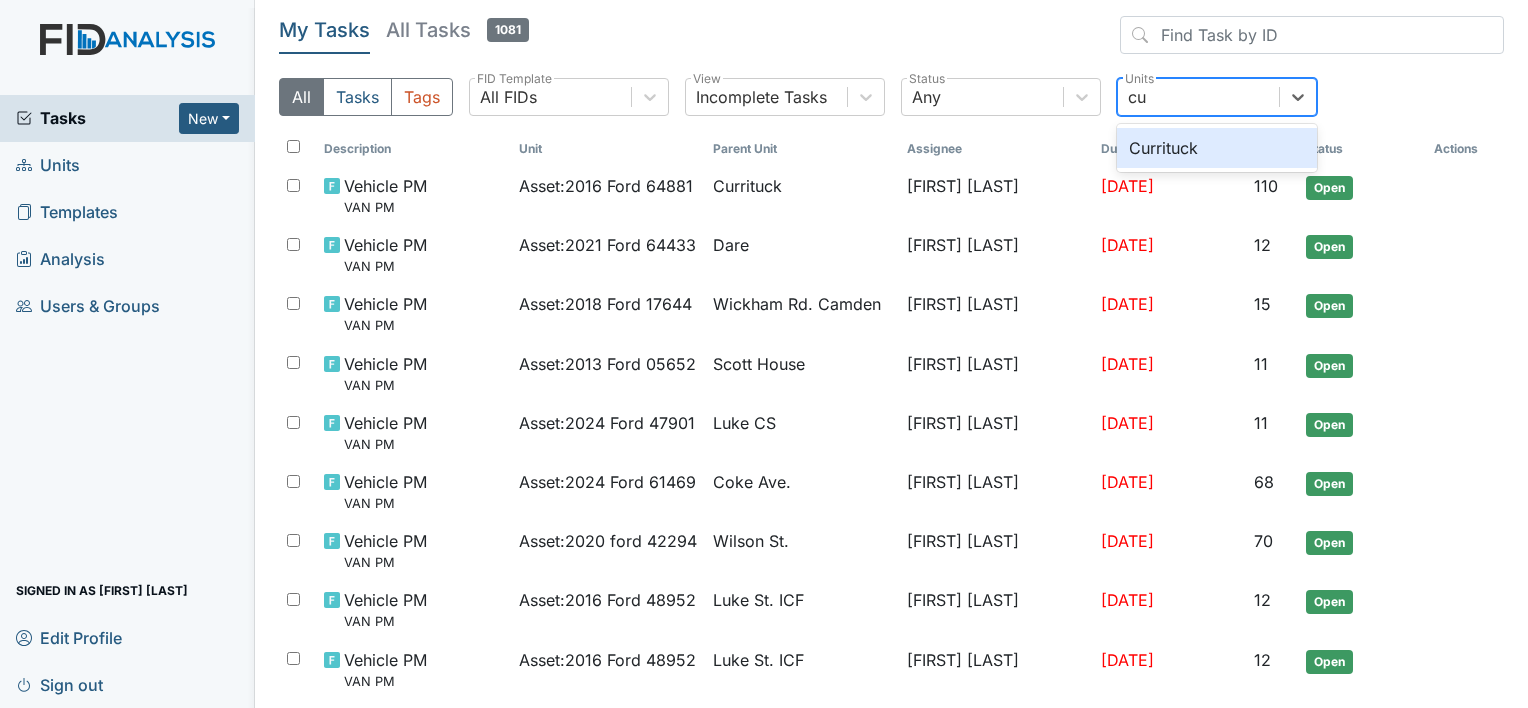 type on "cur" 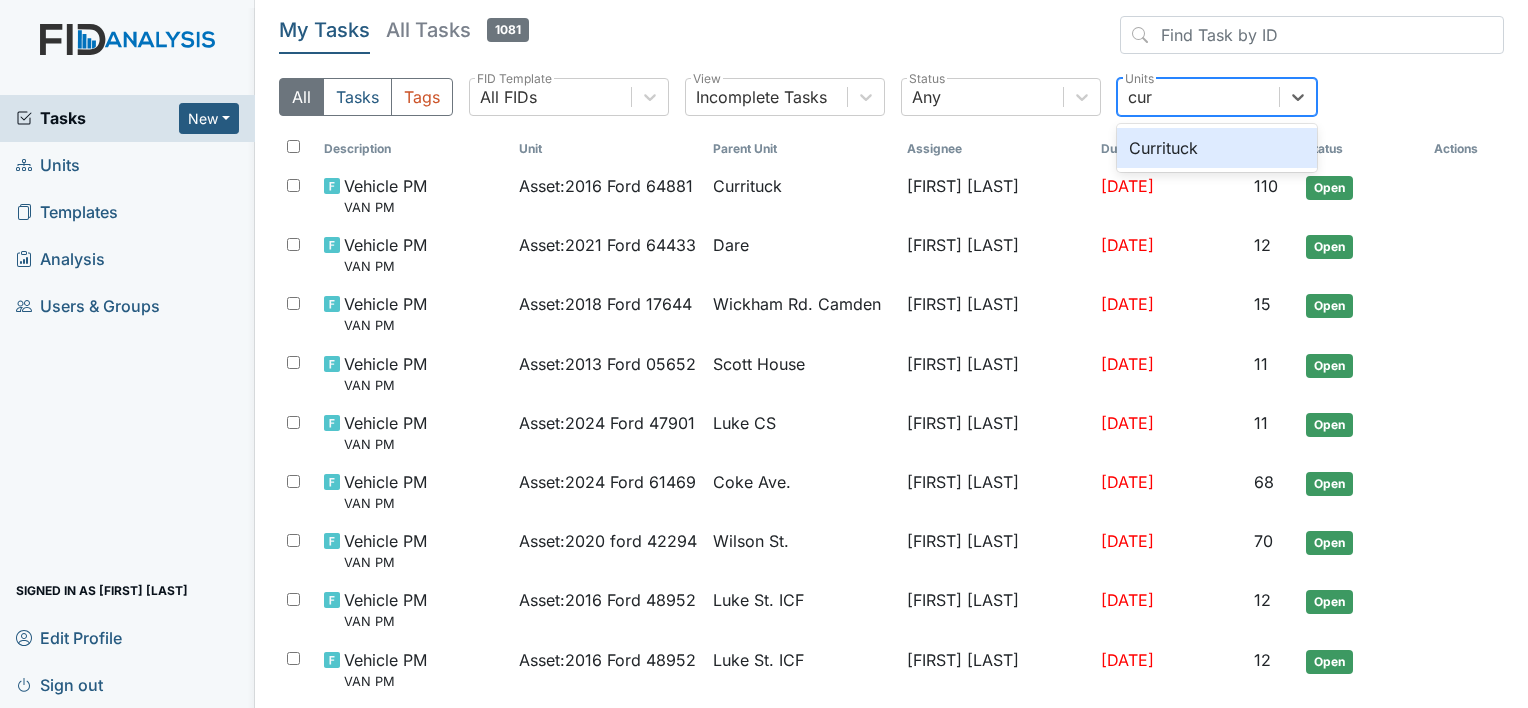 click on "Currituck" at bounding box center (1217, 148) 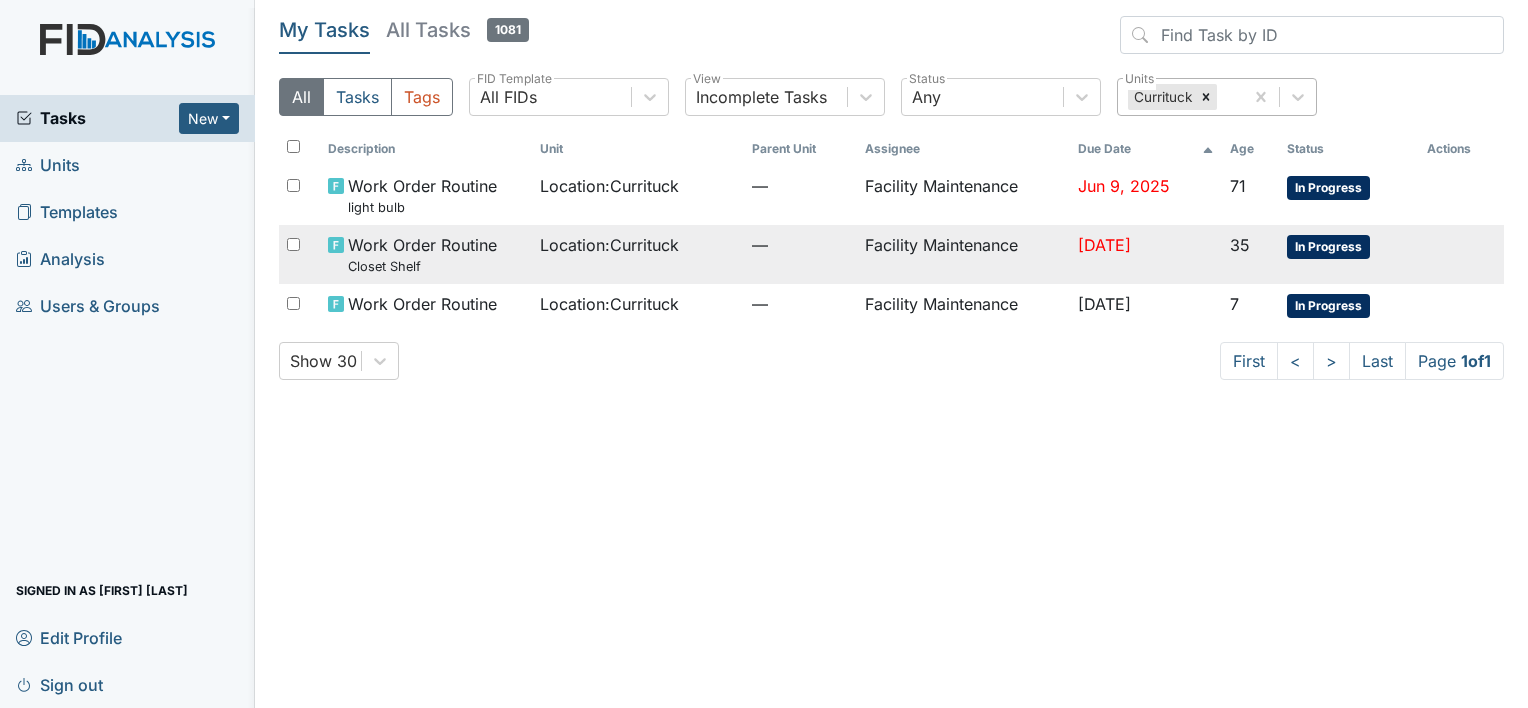 click on "Location :  Currituck" at bounding box center [609, 245] 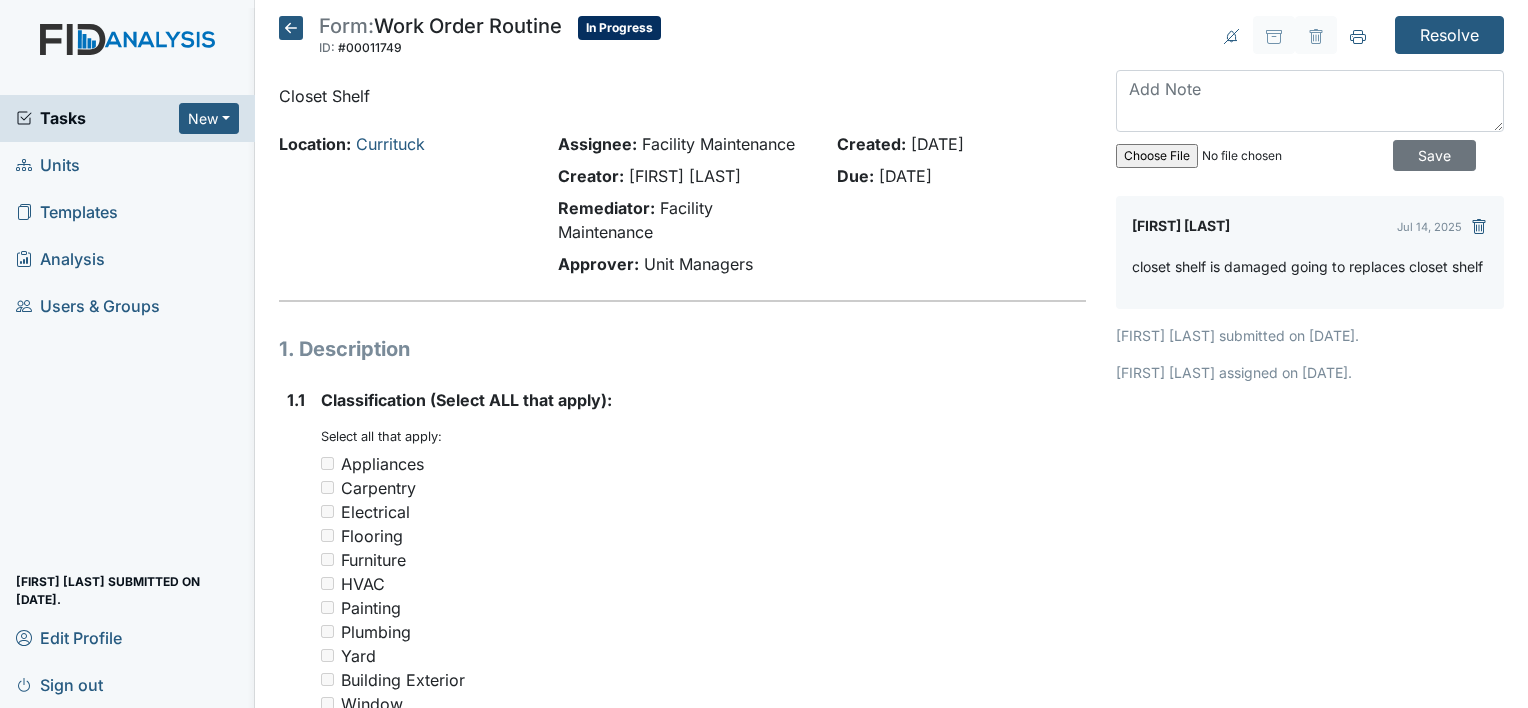 scroll, scrollTop: 0, scrollLeft: 0, axis: both 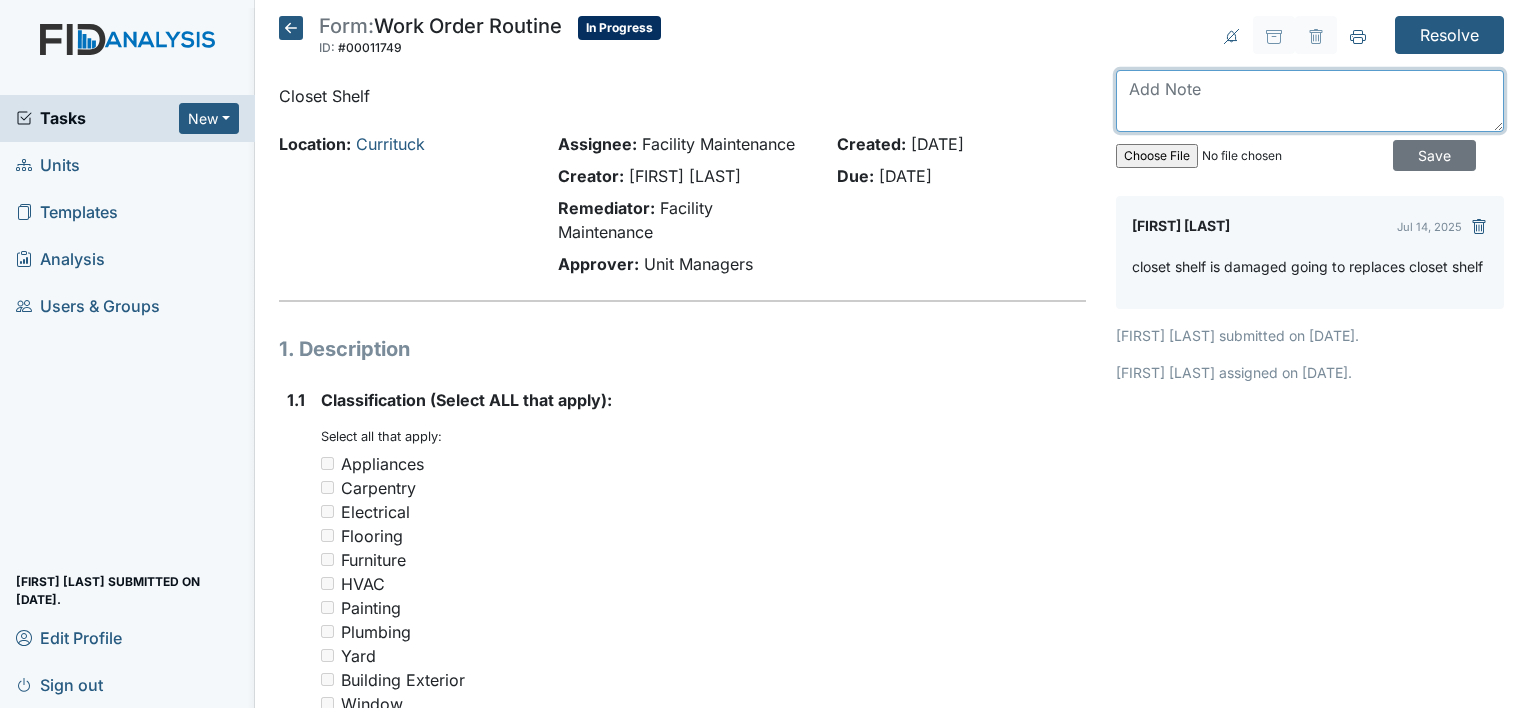 click at bounding box center [1310, 101] 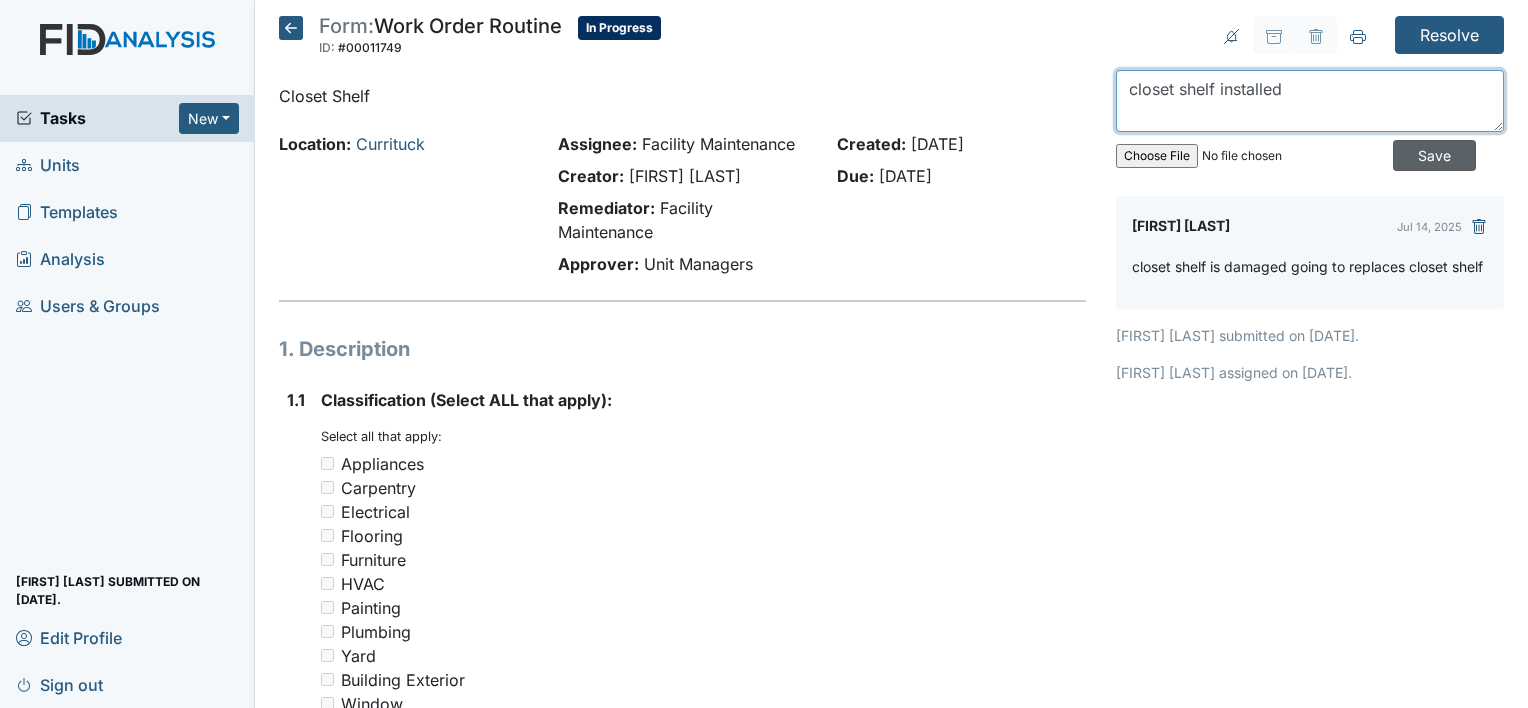 type on "closet shelf installed" 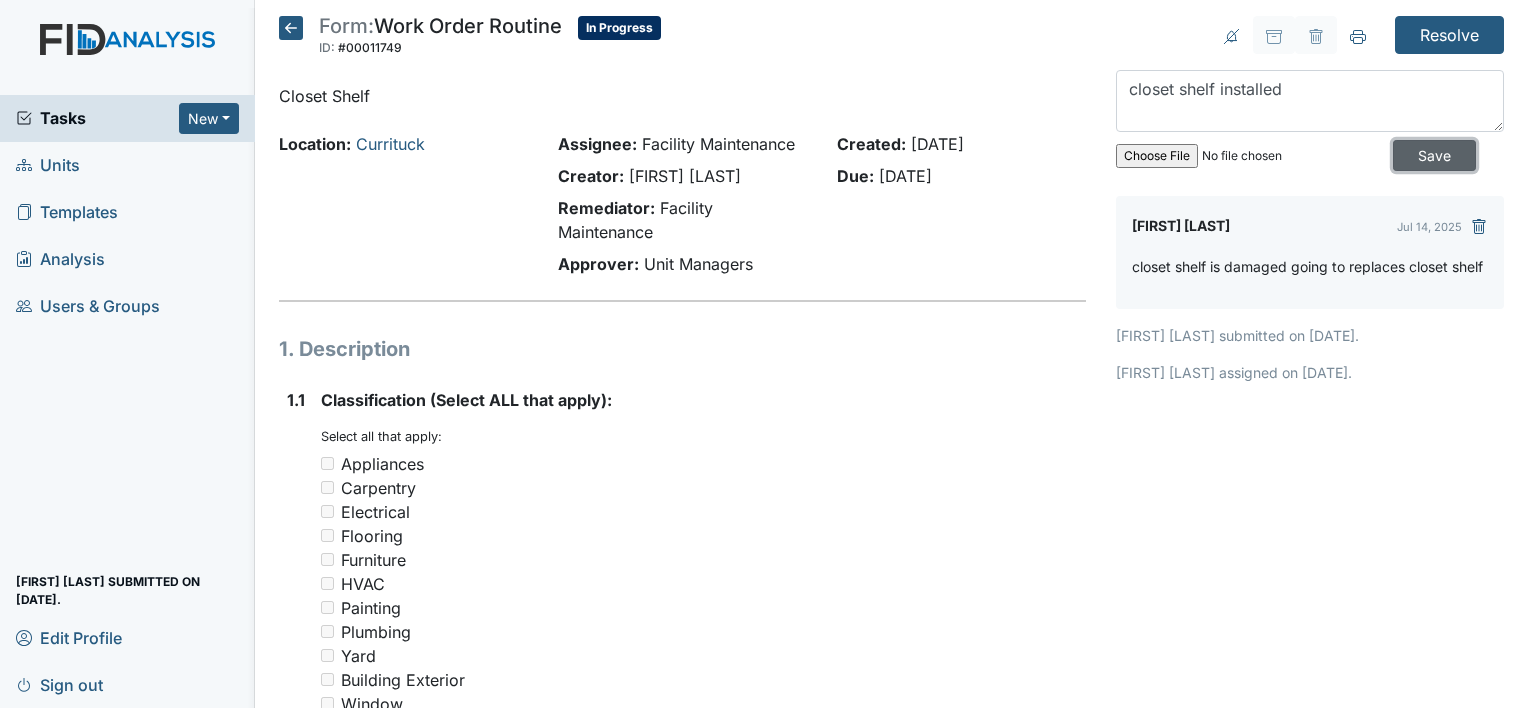 click on "Save" at bounding box center (1434, 155) 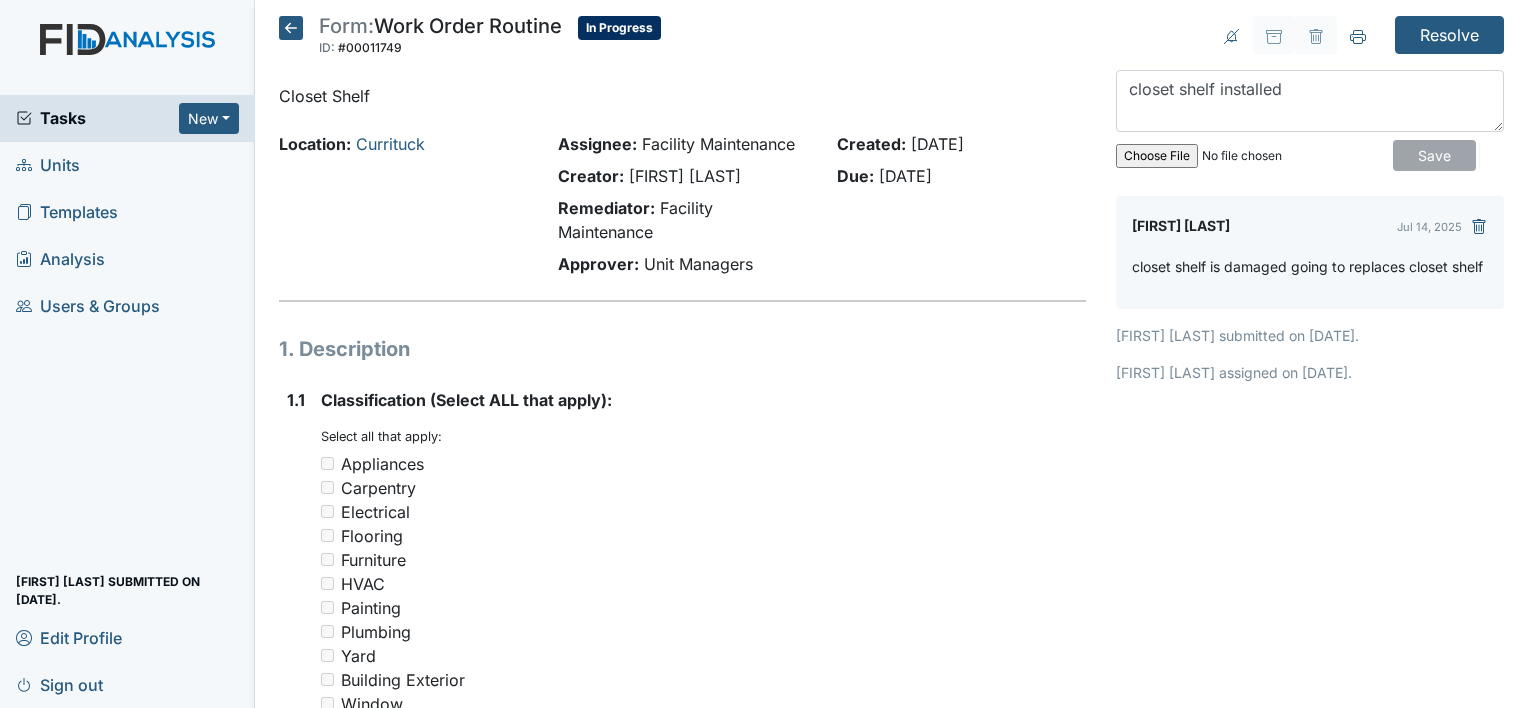 type 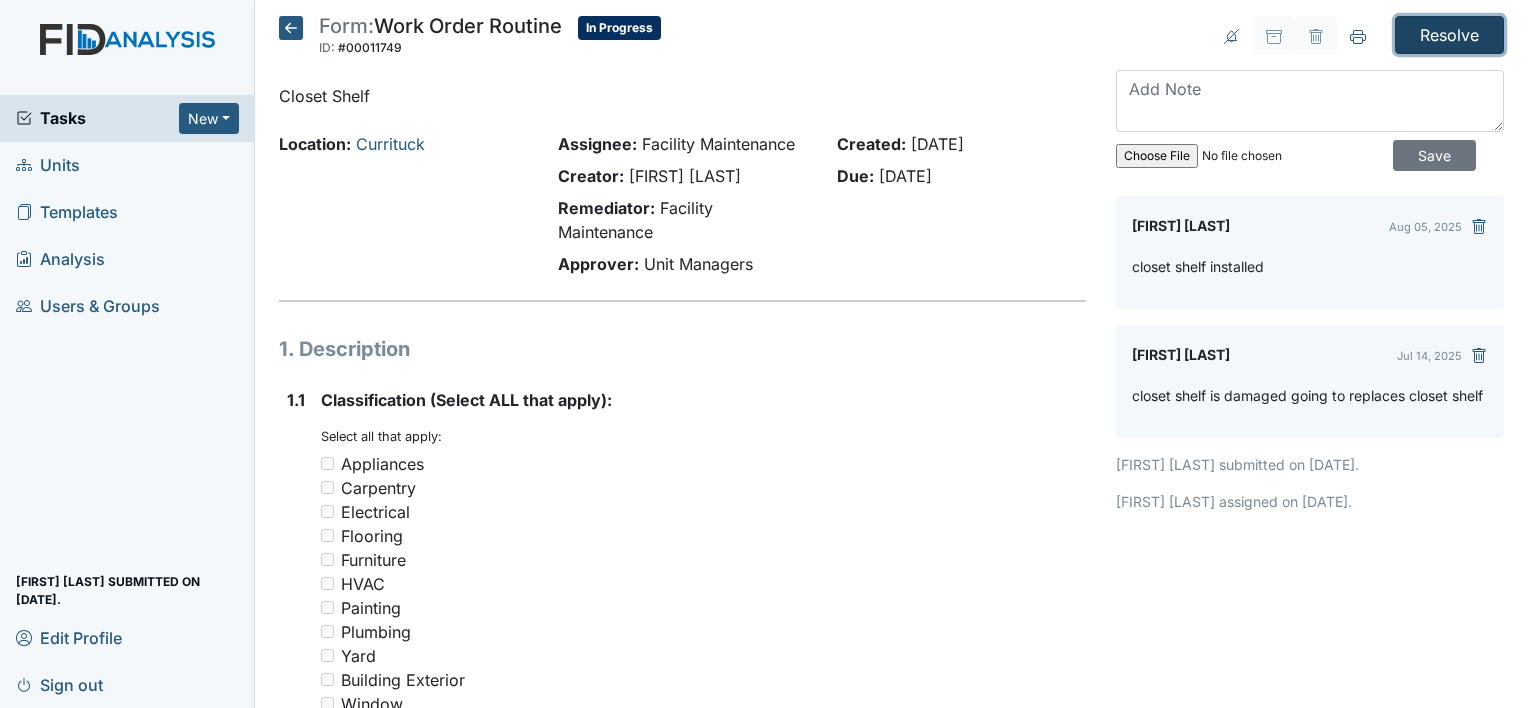 click on "Resolve" at bounding box center (1449, 35) 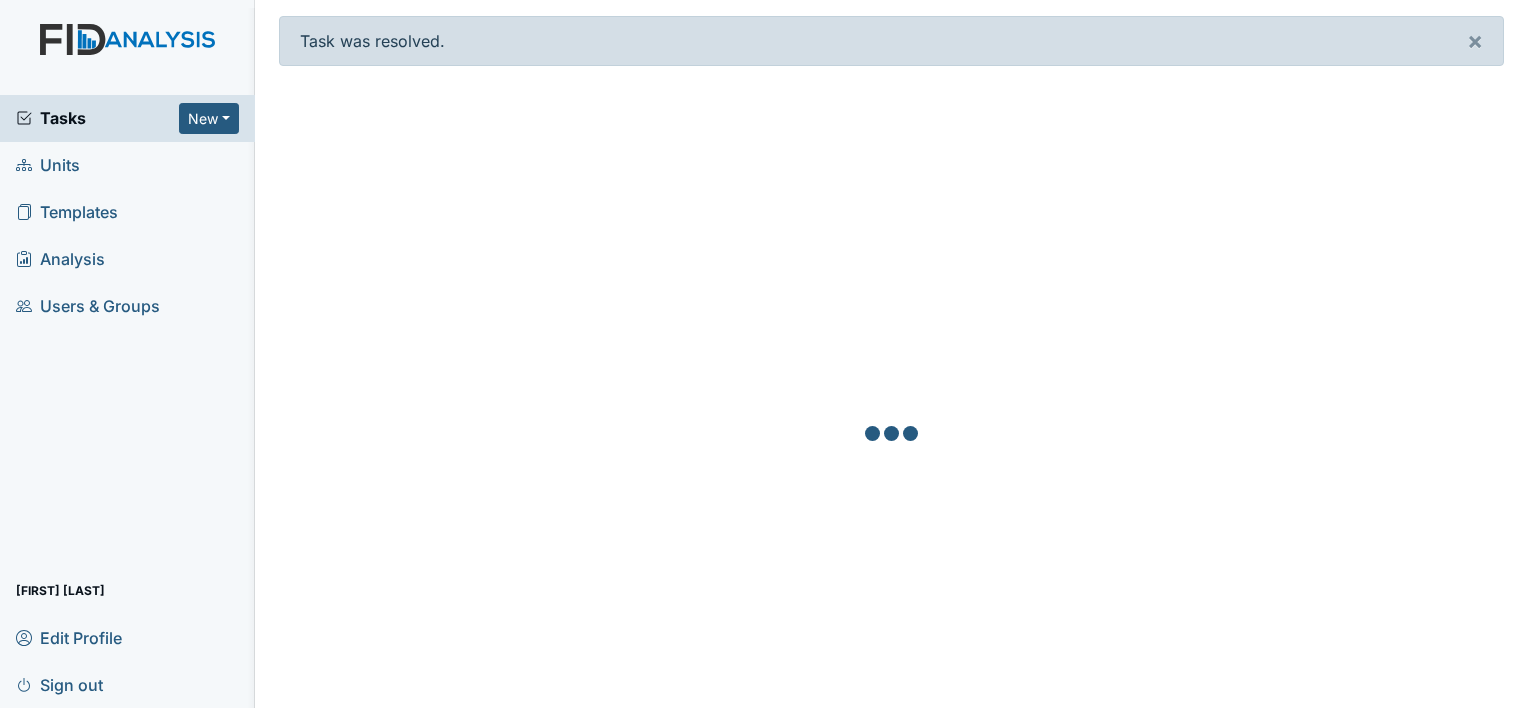 scroll, scrollTop: 0, scrollLeft: 0, axis: both 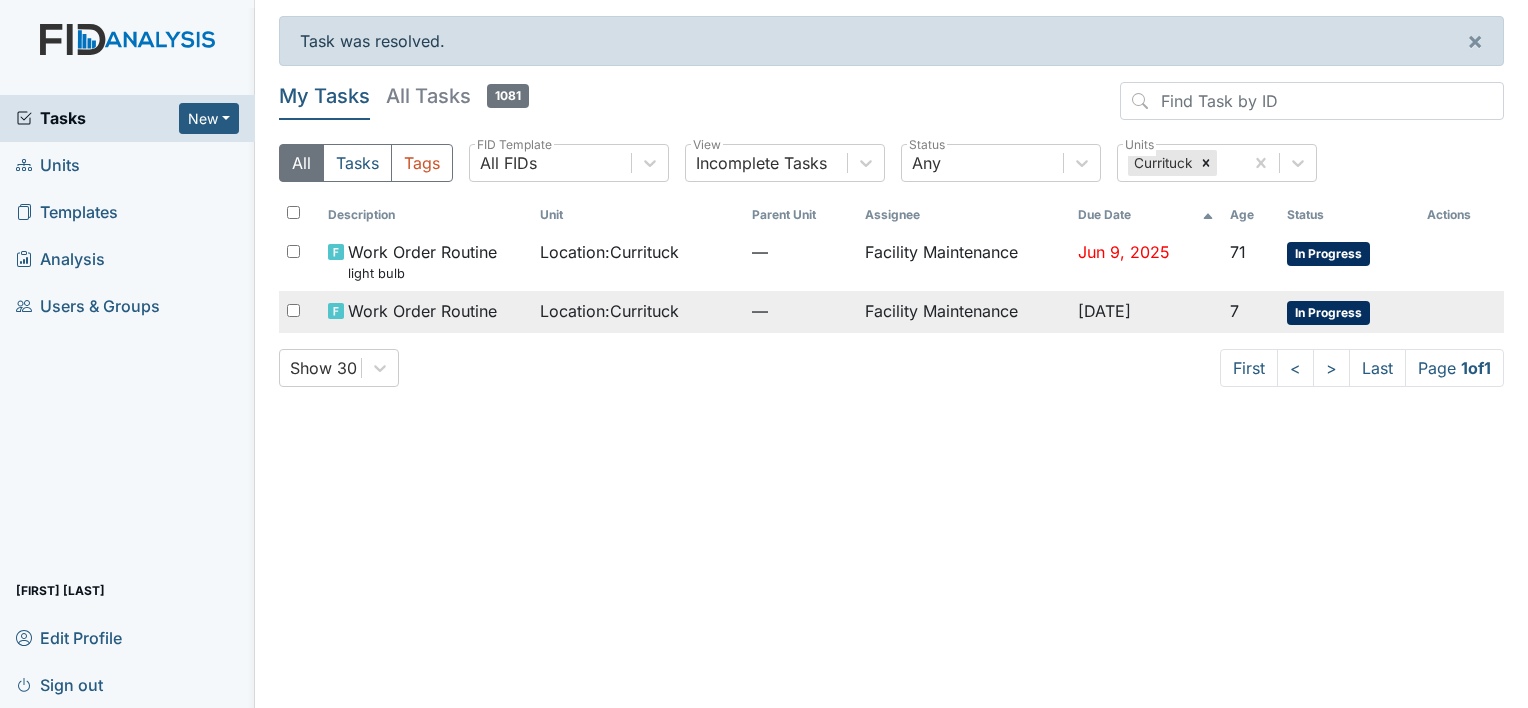 click on "Location :  [CITY]" at bounding box center (609, 311) 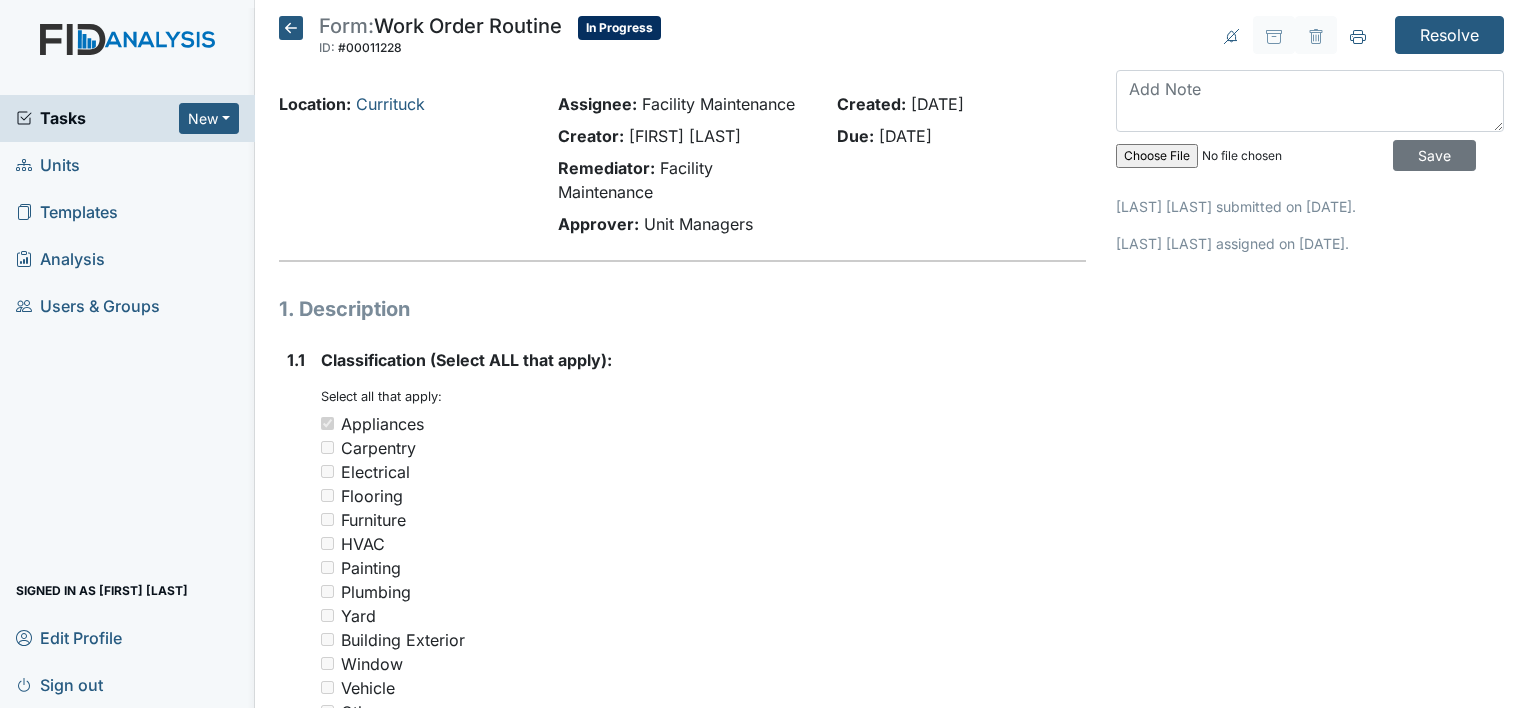 scroll, scrollTop: 0, scrollLeft: 0, axis: both 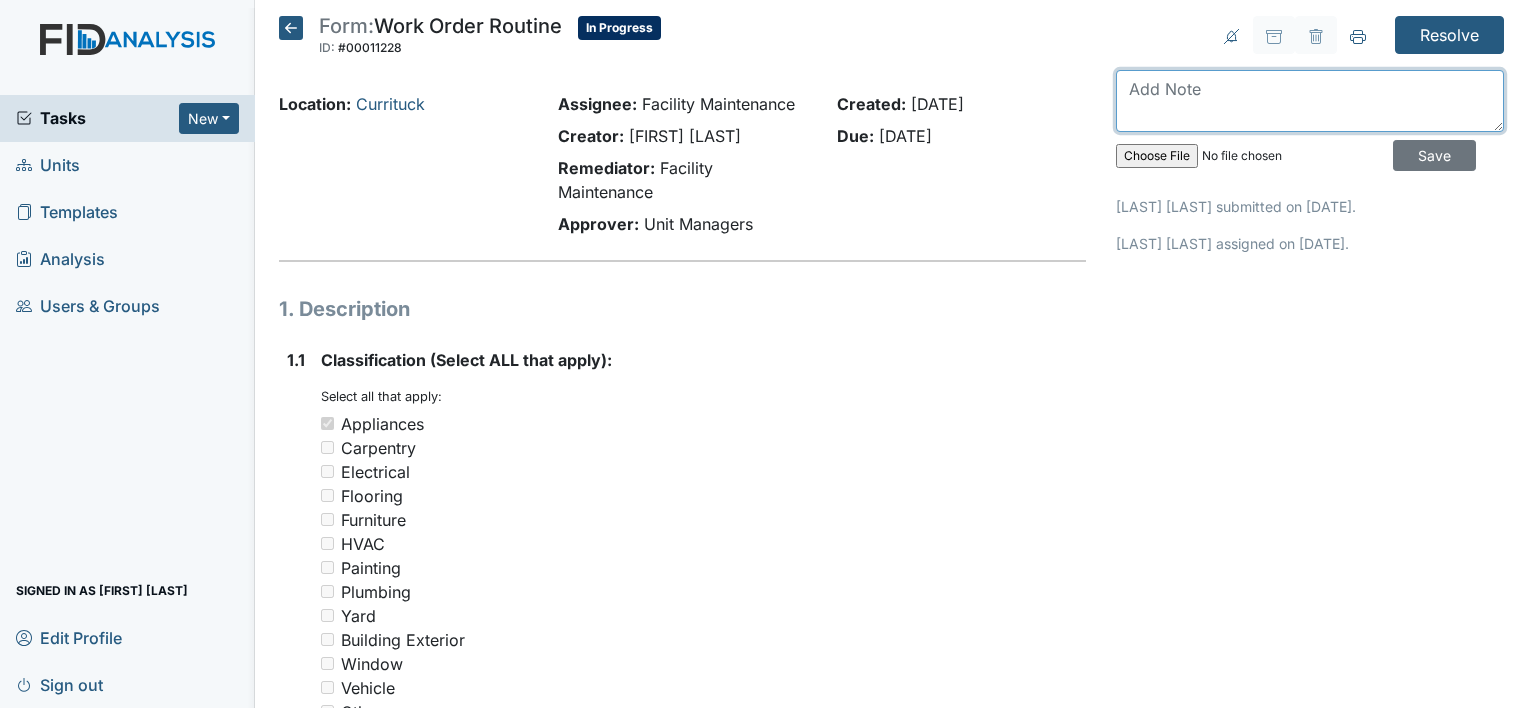 click at bounding box center (1310, 101) 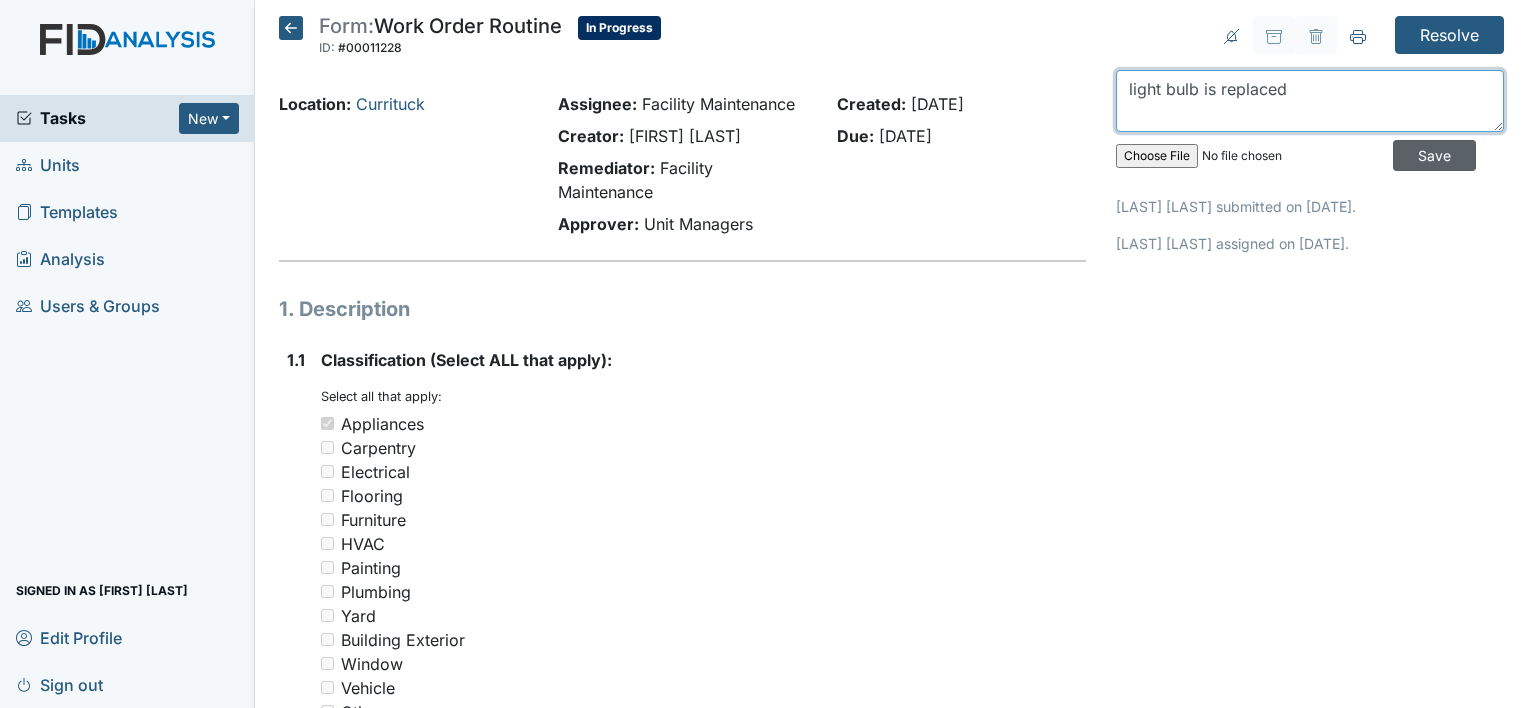 type on "light bulb is replaced" 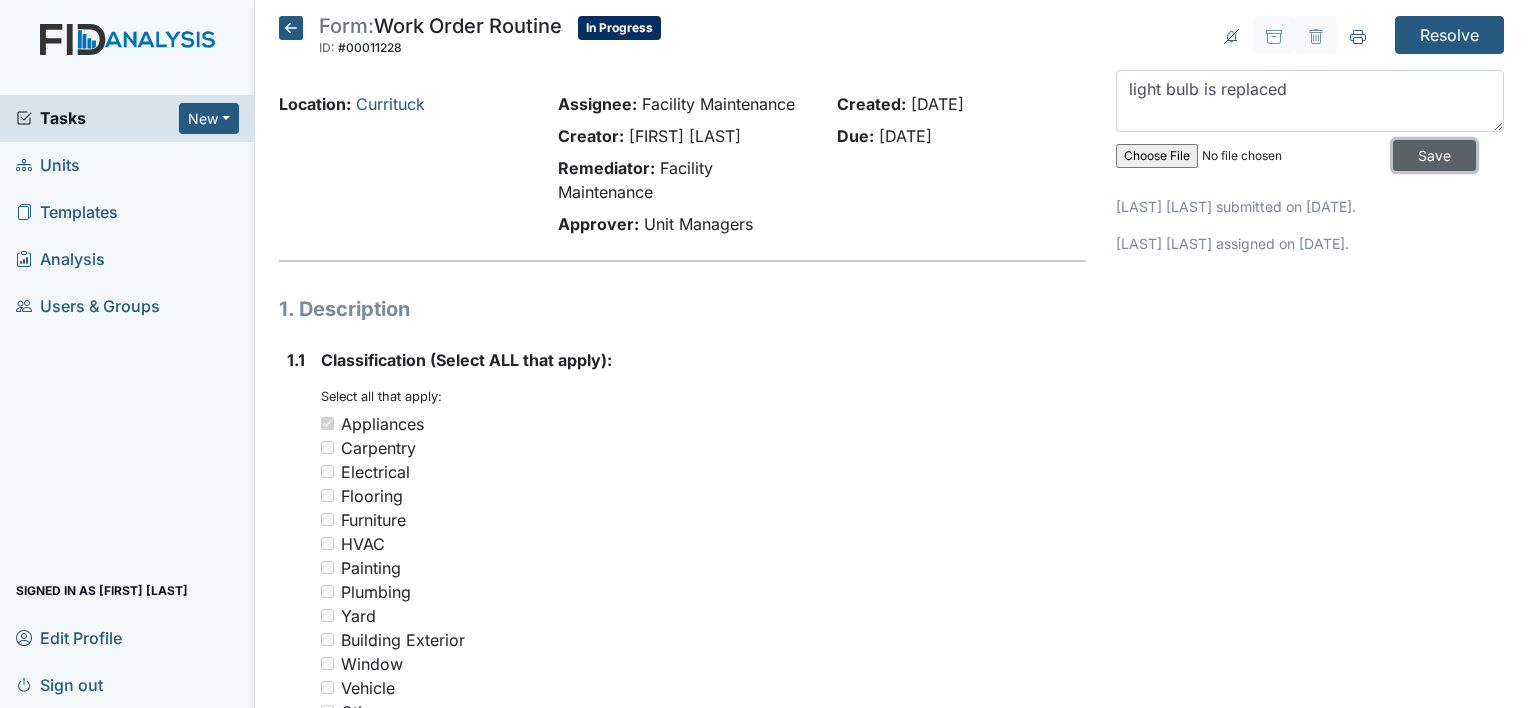 click on "Save" at bounding box center (1434, 155) 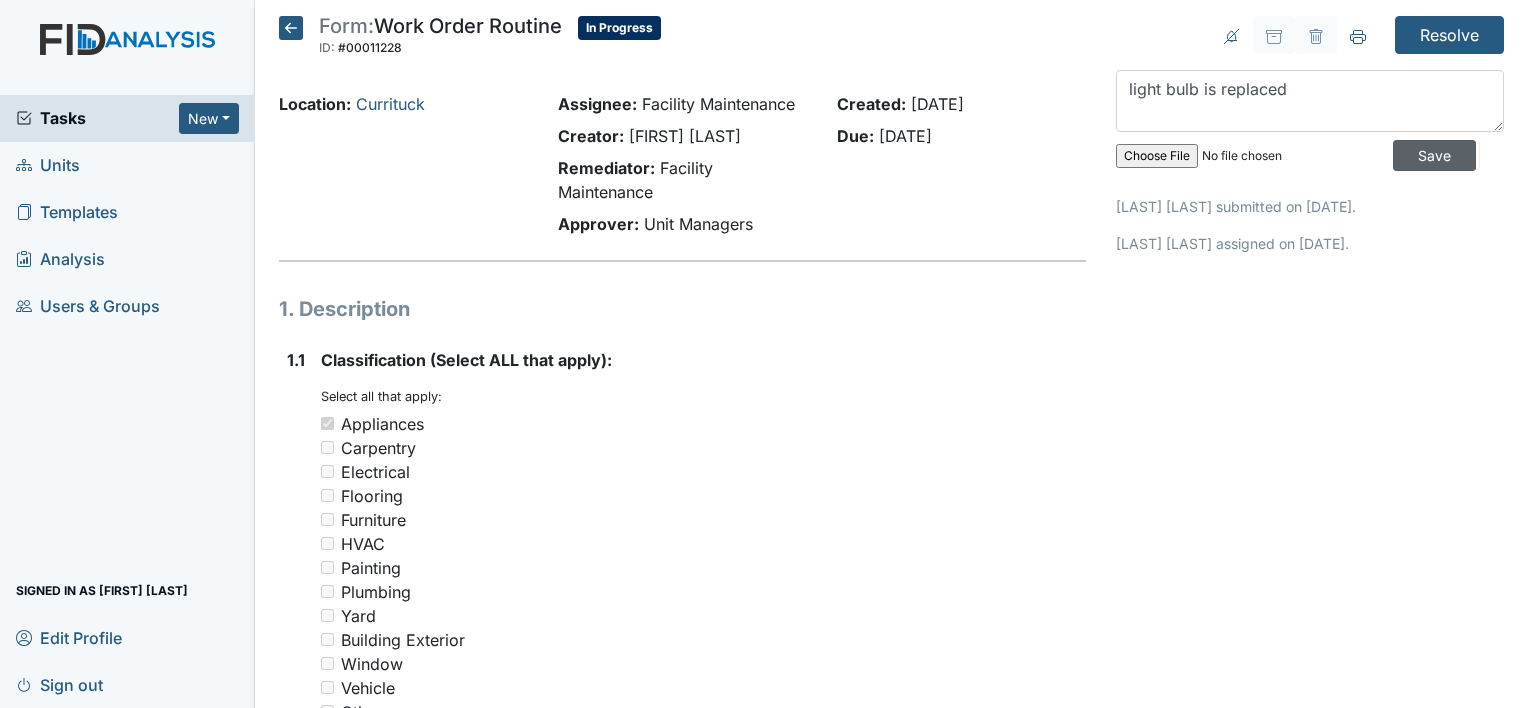 type 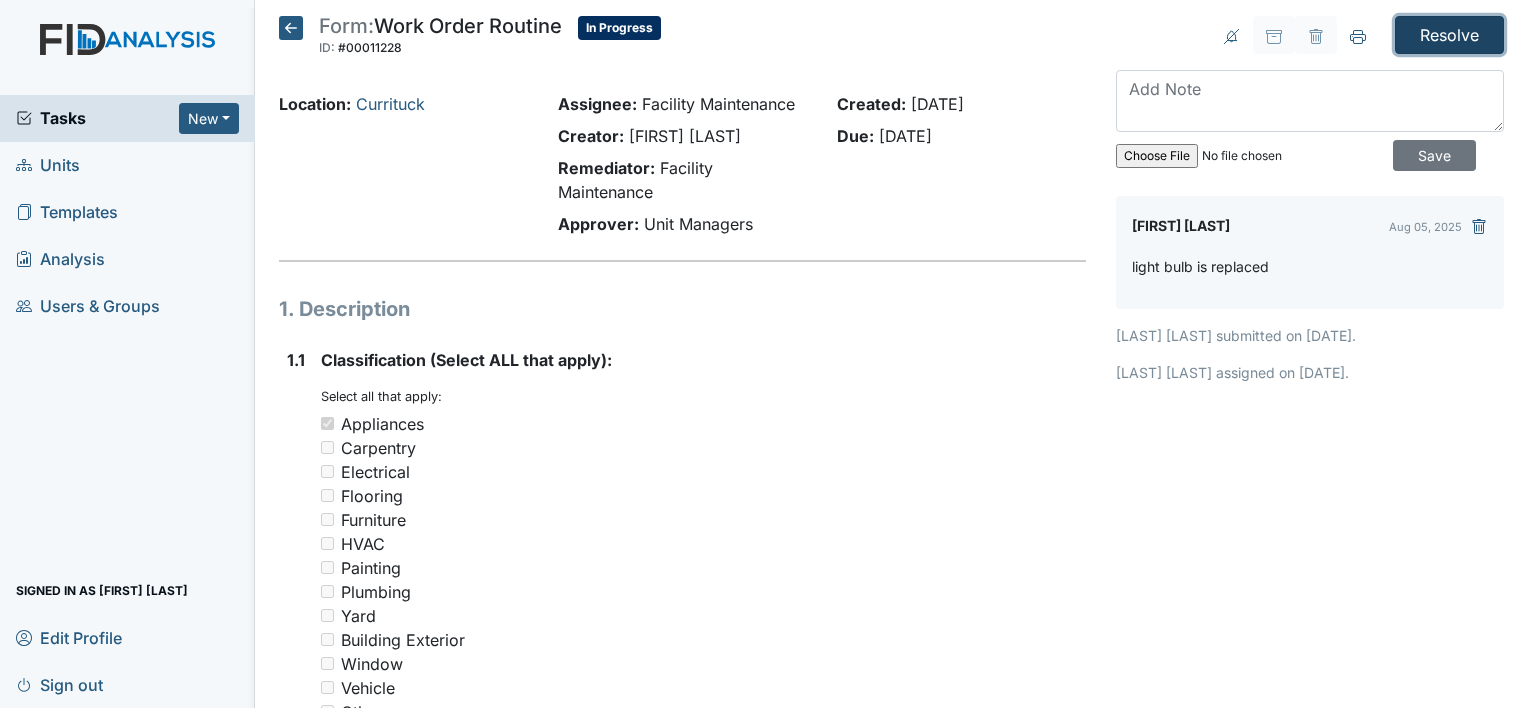 click on "Resolve" at bounding box center (1449, 35) 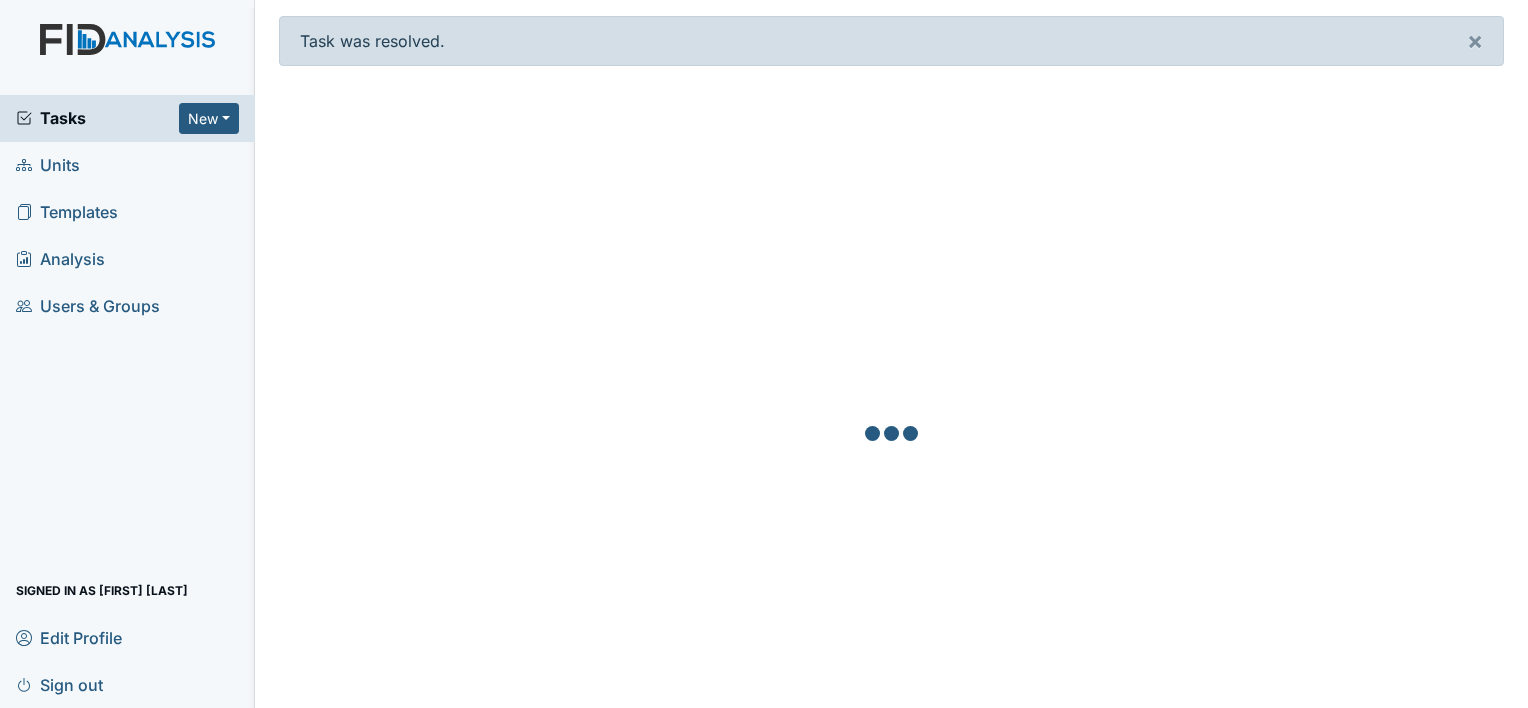 scroll, scrollTop: 0, scrollLeft: 0, axis: both 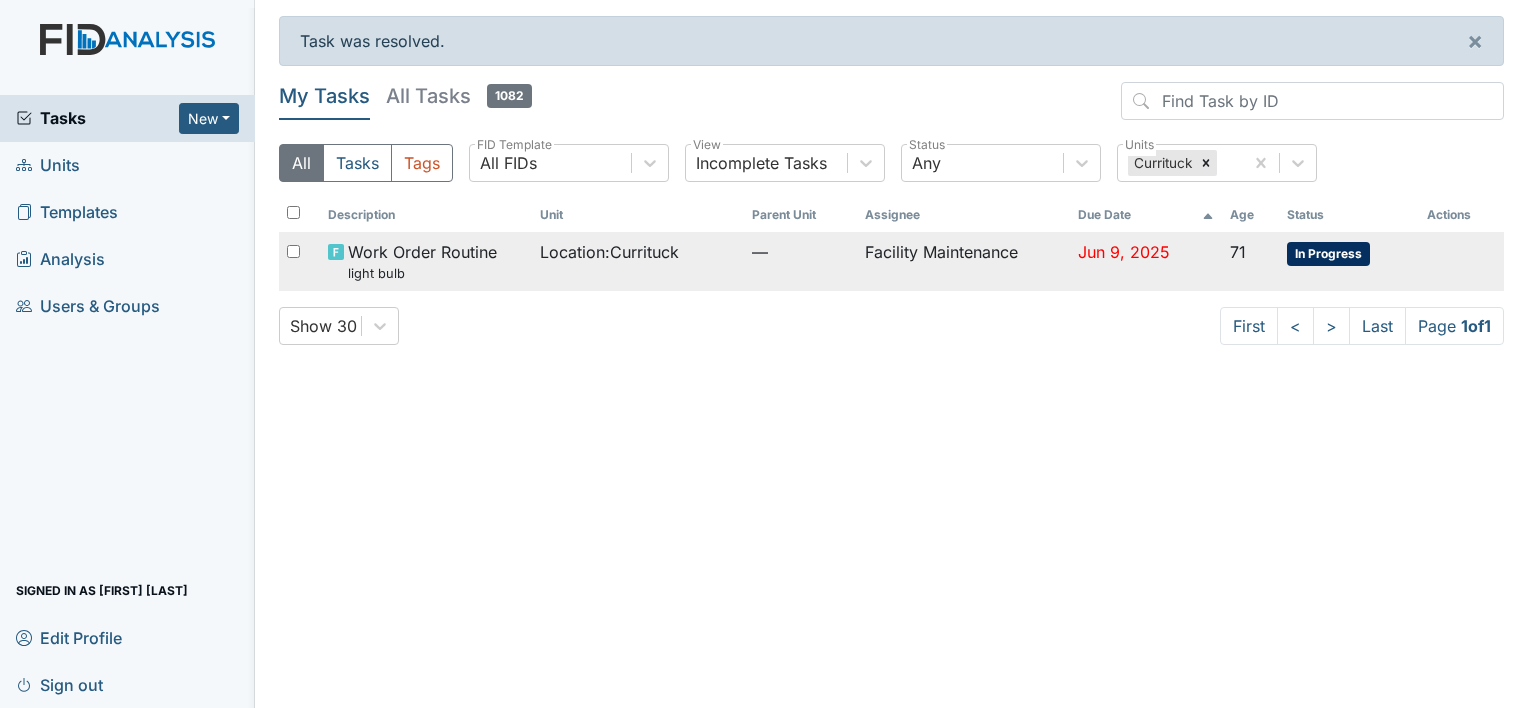 click on "Location :  Currituck" at bounding box center (609, 252) 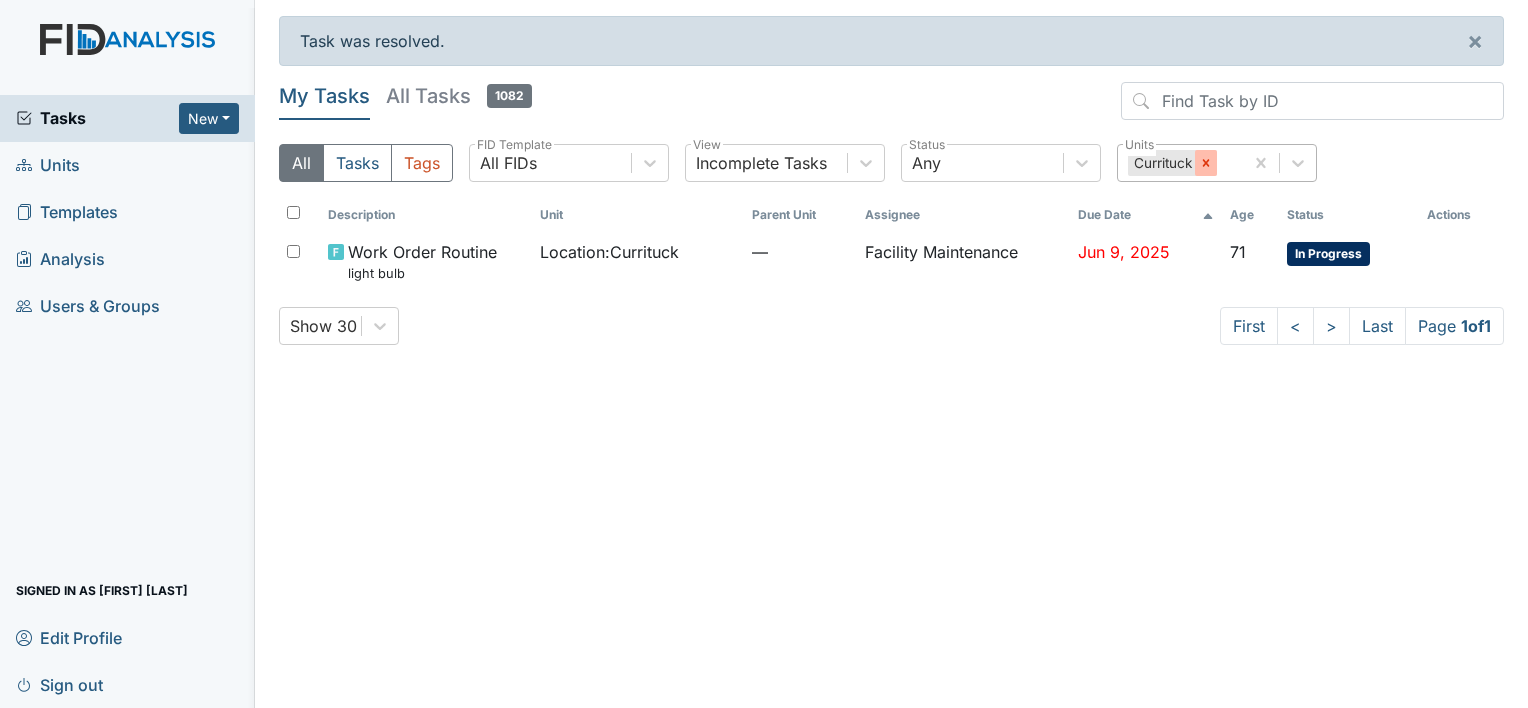 click 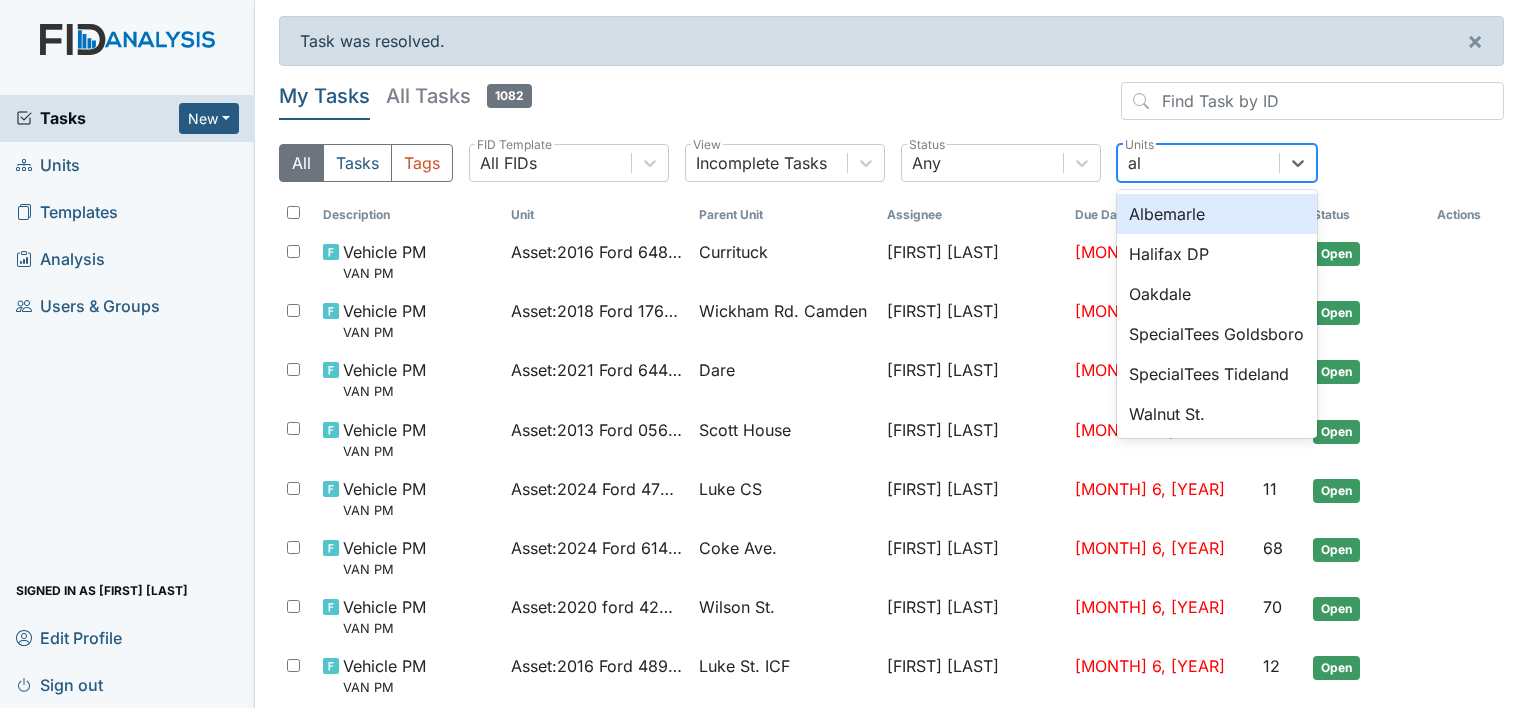 type on "alb" 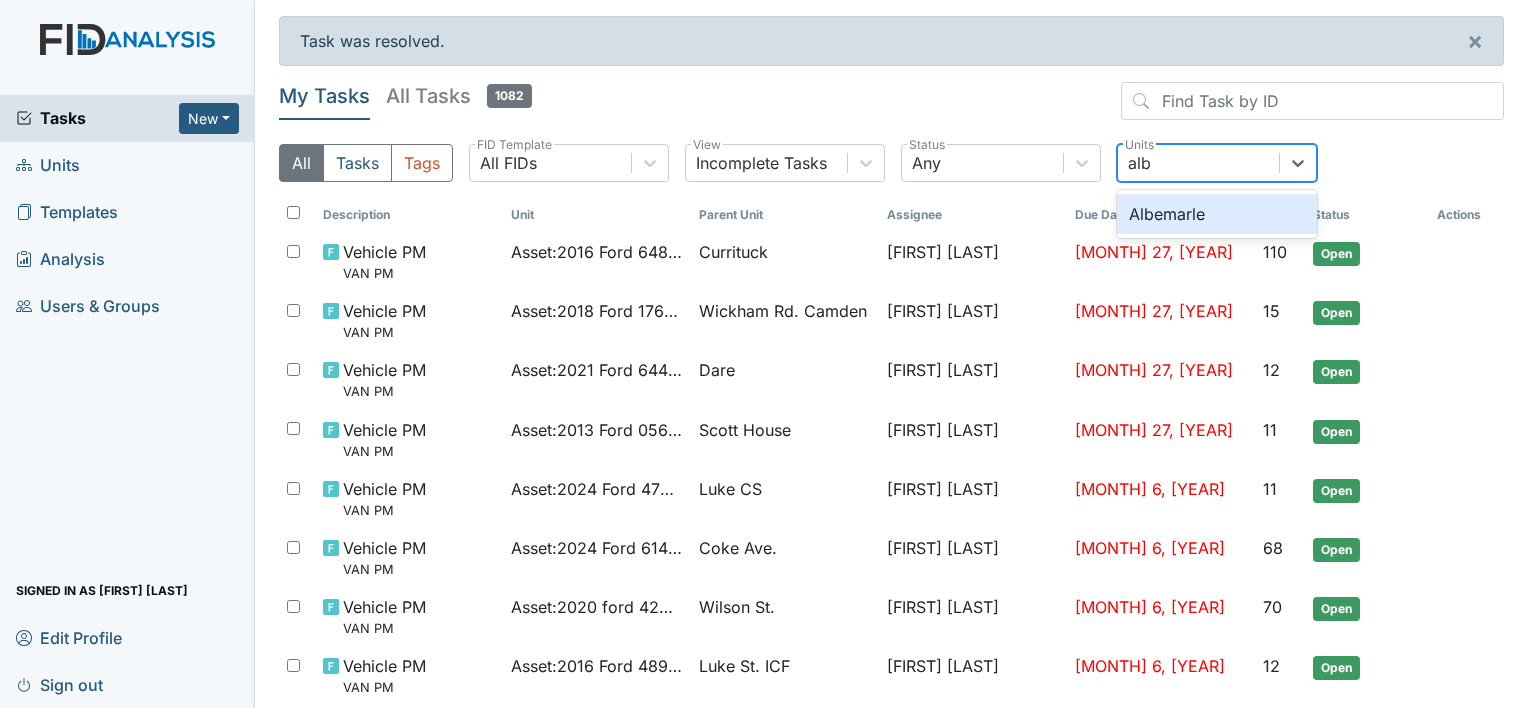 click on "Albemarle" at bounding box center (1217, 214) 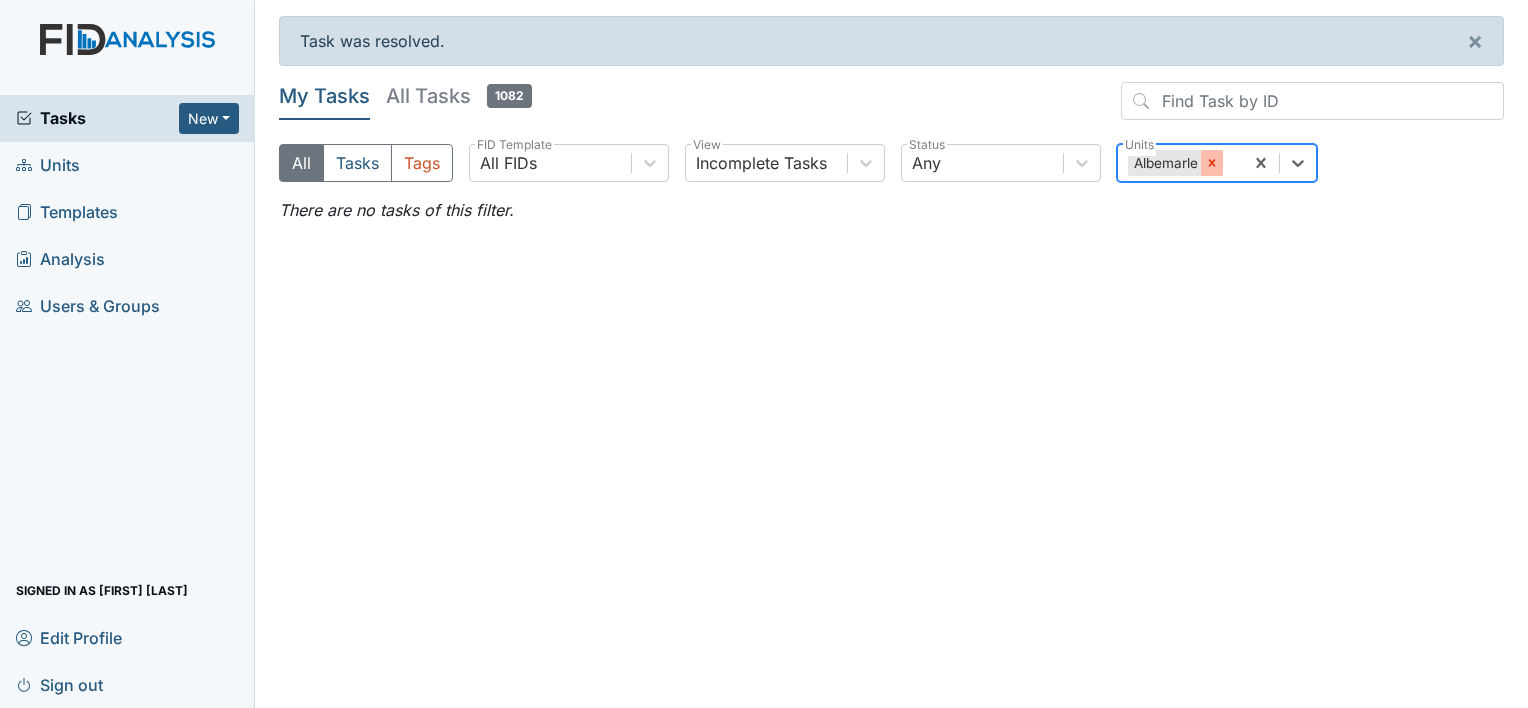 click 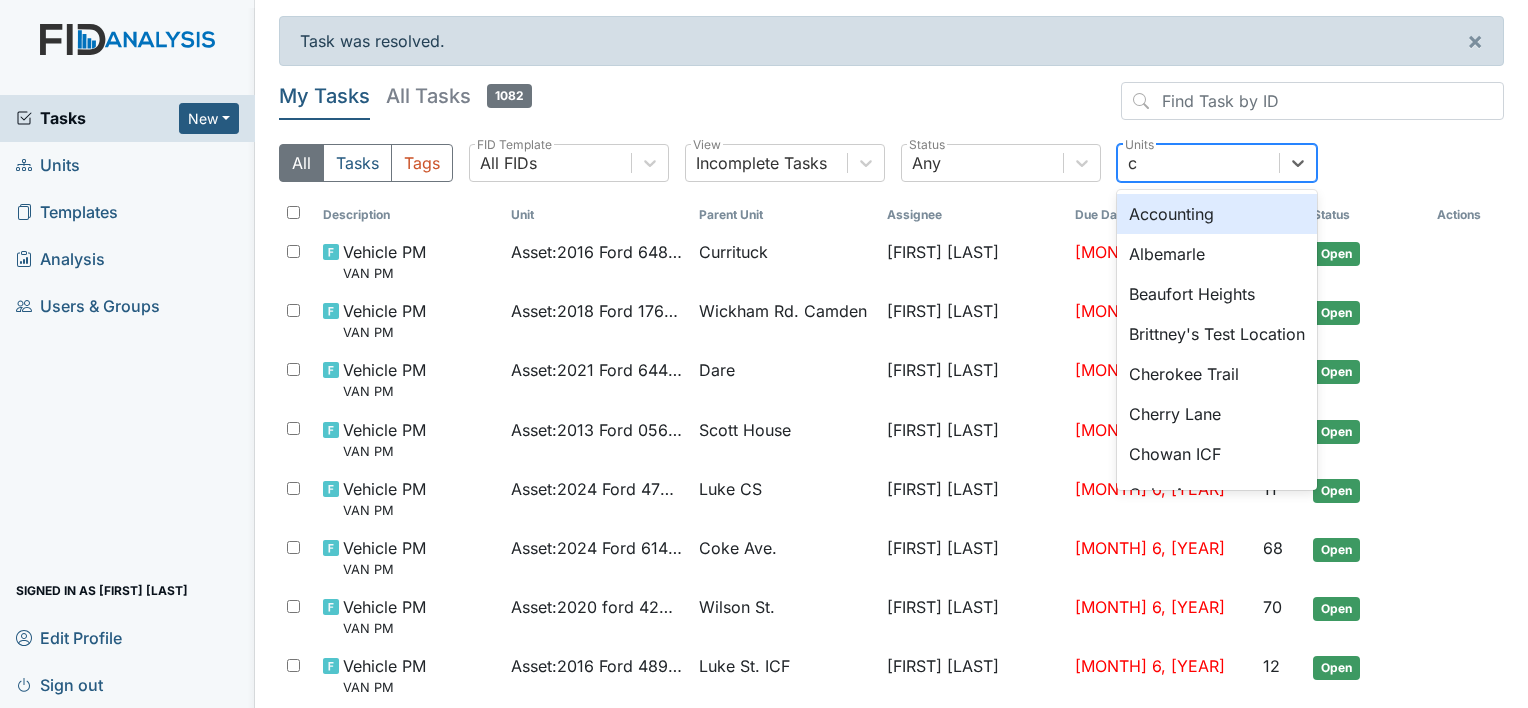 type on "ch" 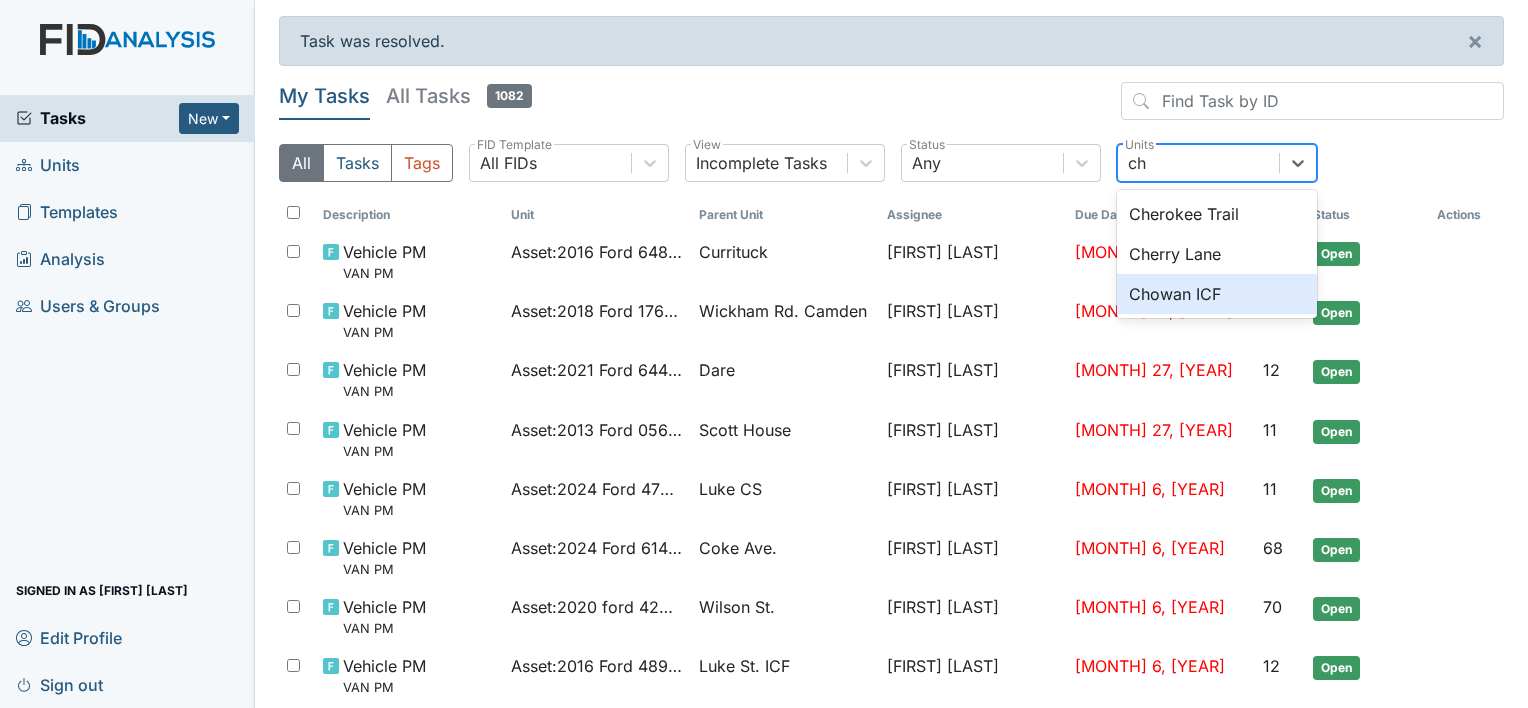 click on "Chowan ICF" at bounding box center (1217, 294) 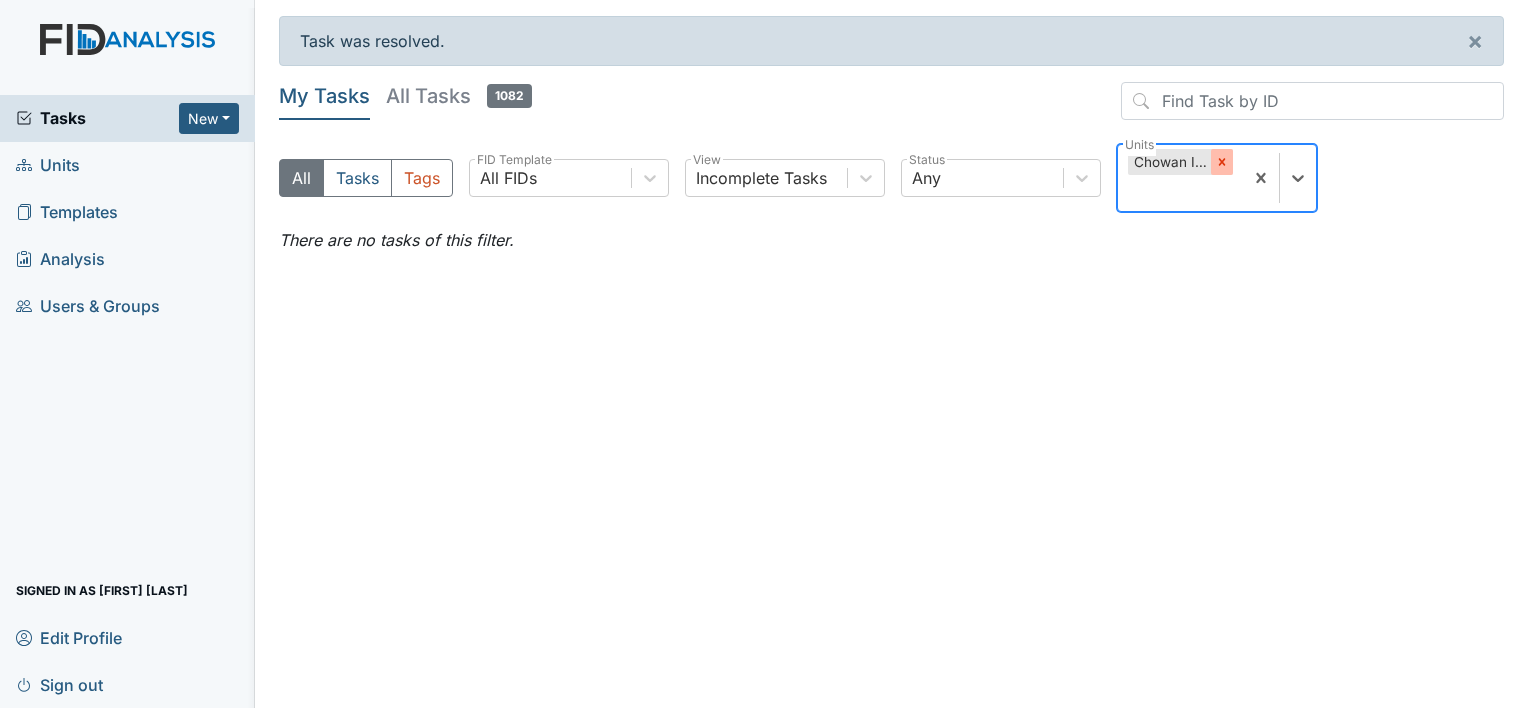 click at bounding box center (1222, 162) 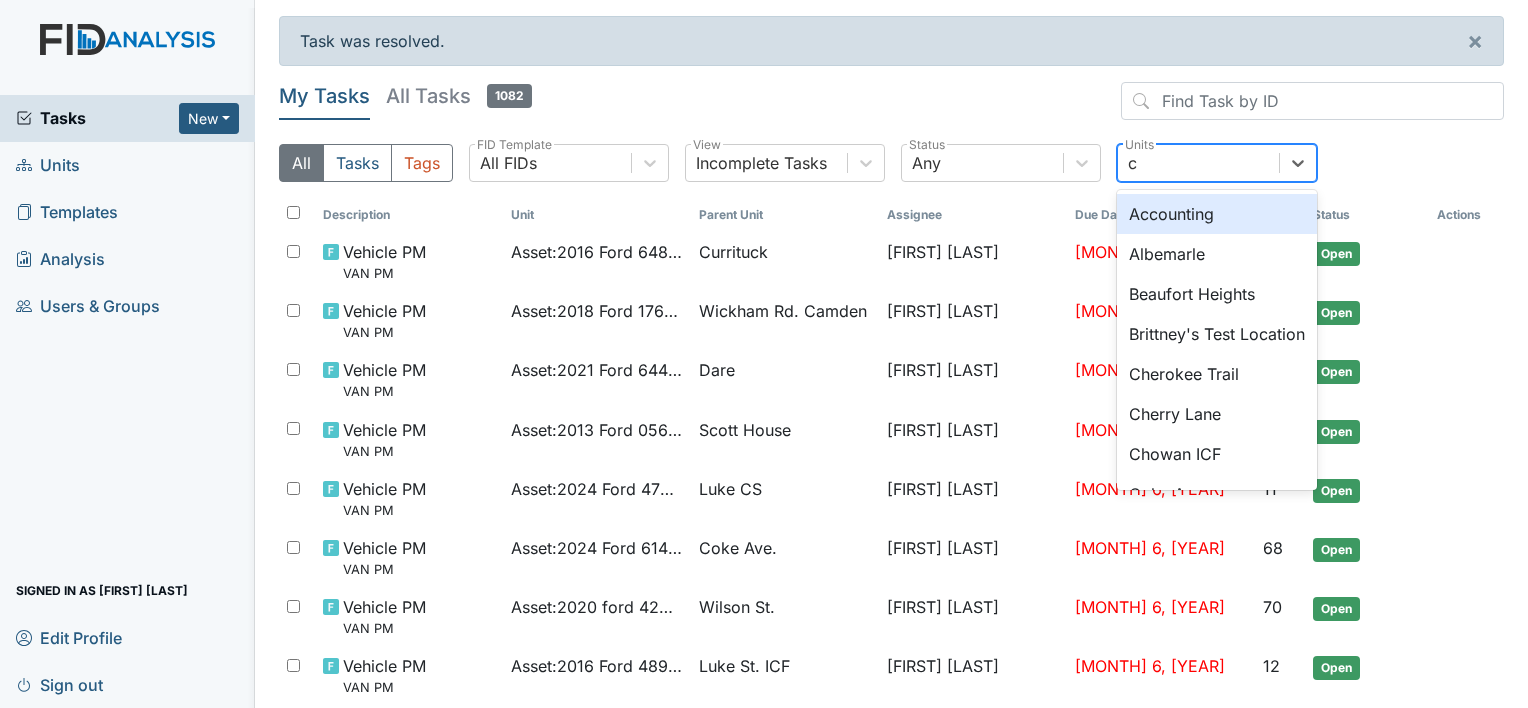 type on "co" 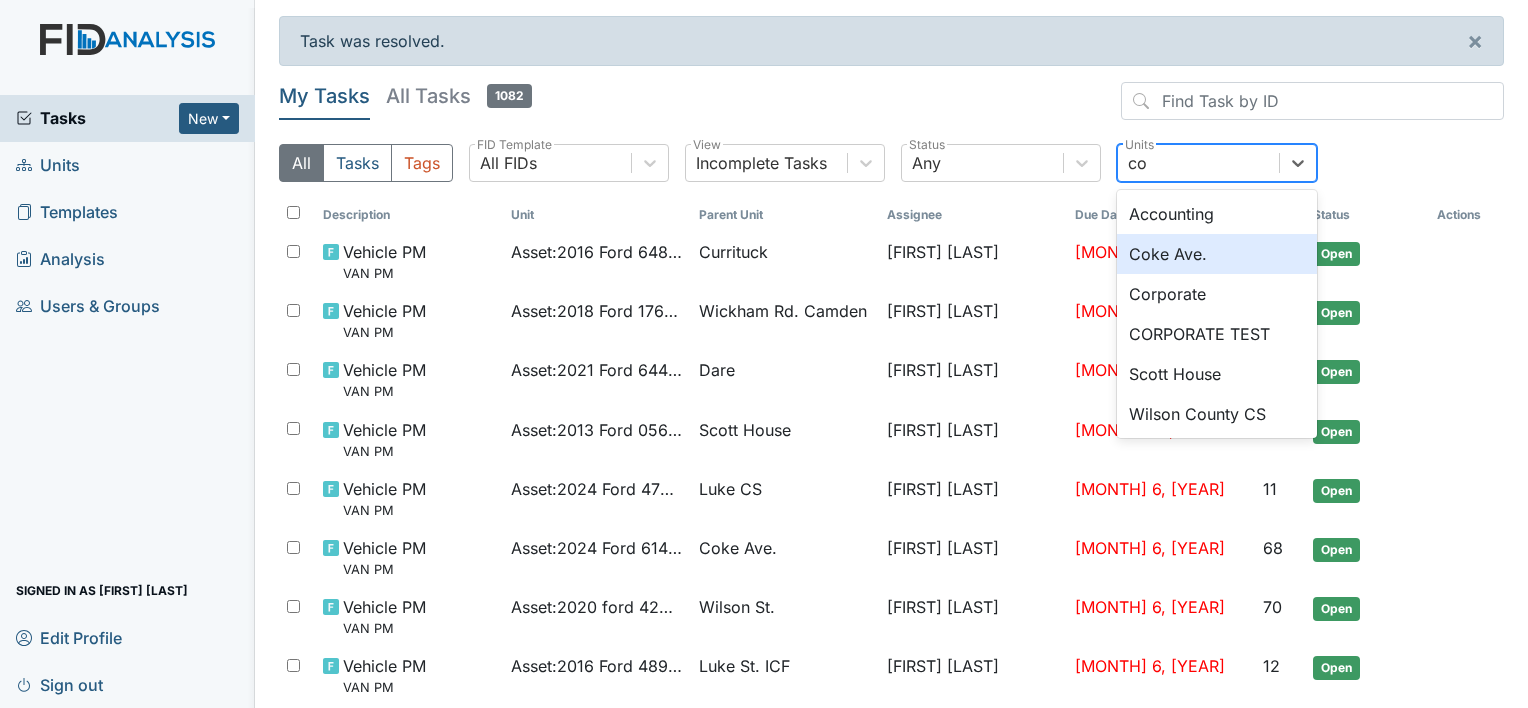 click on "Coke Ave." at bounding box center [1217, 254] 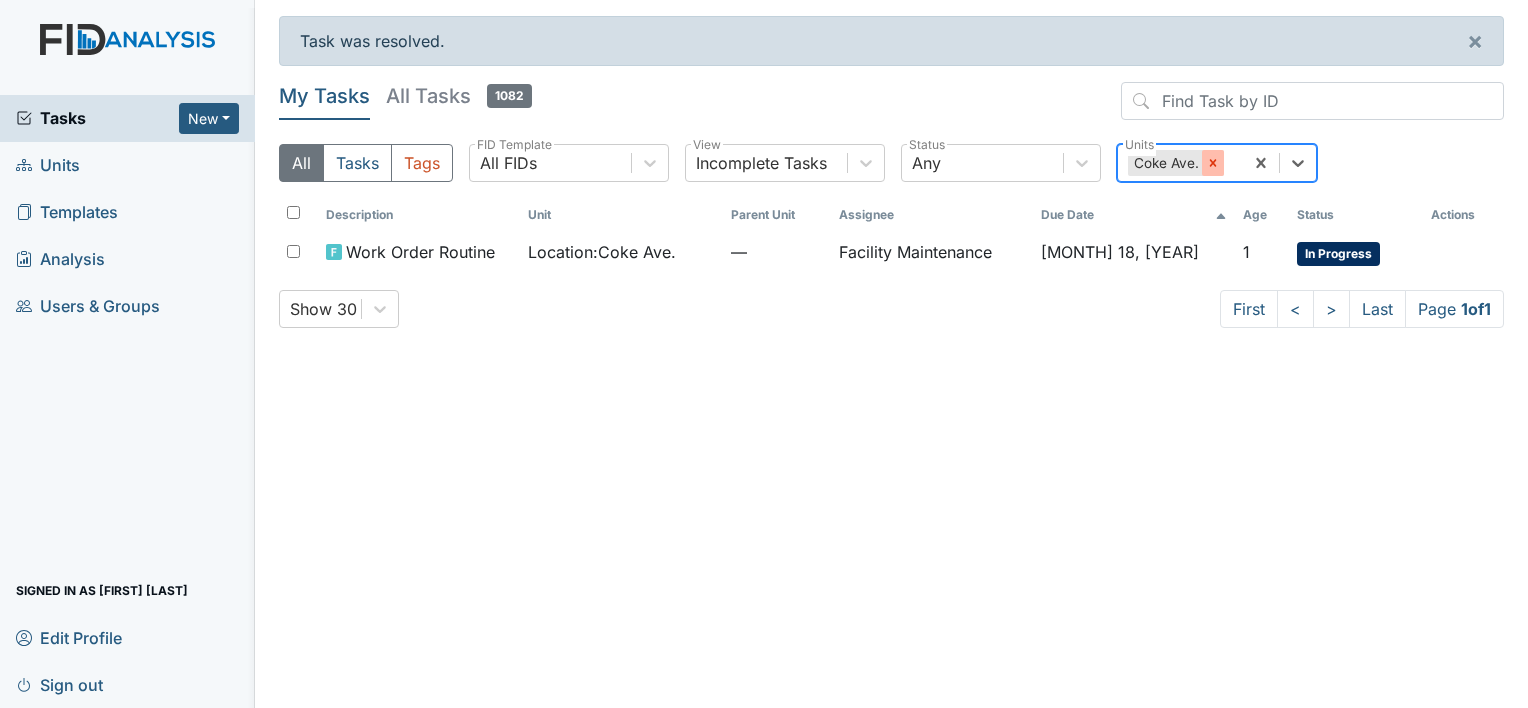 click 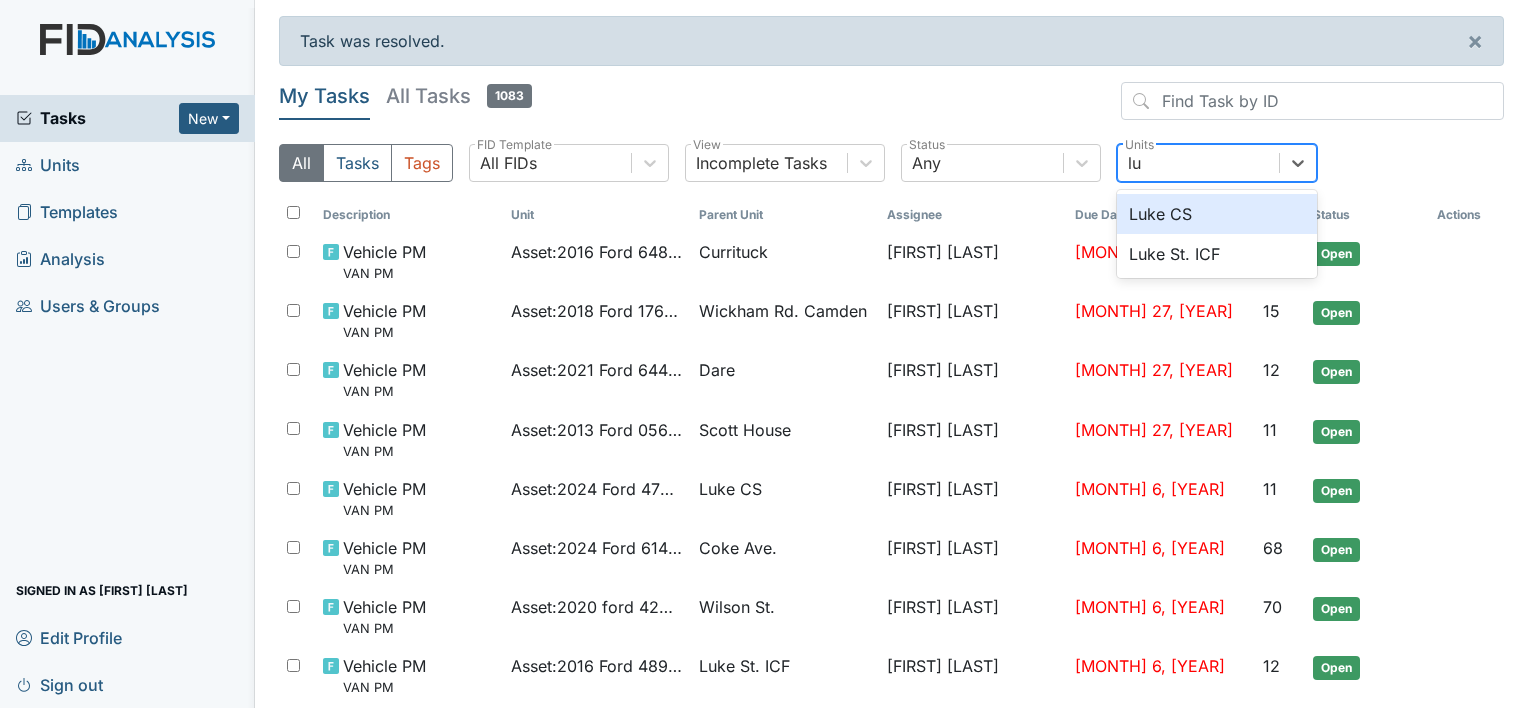 type on "luk" 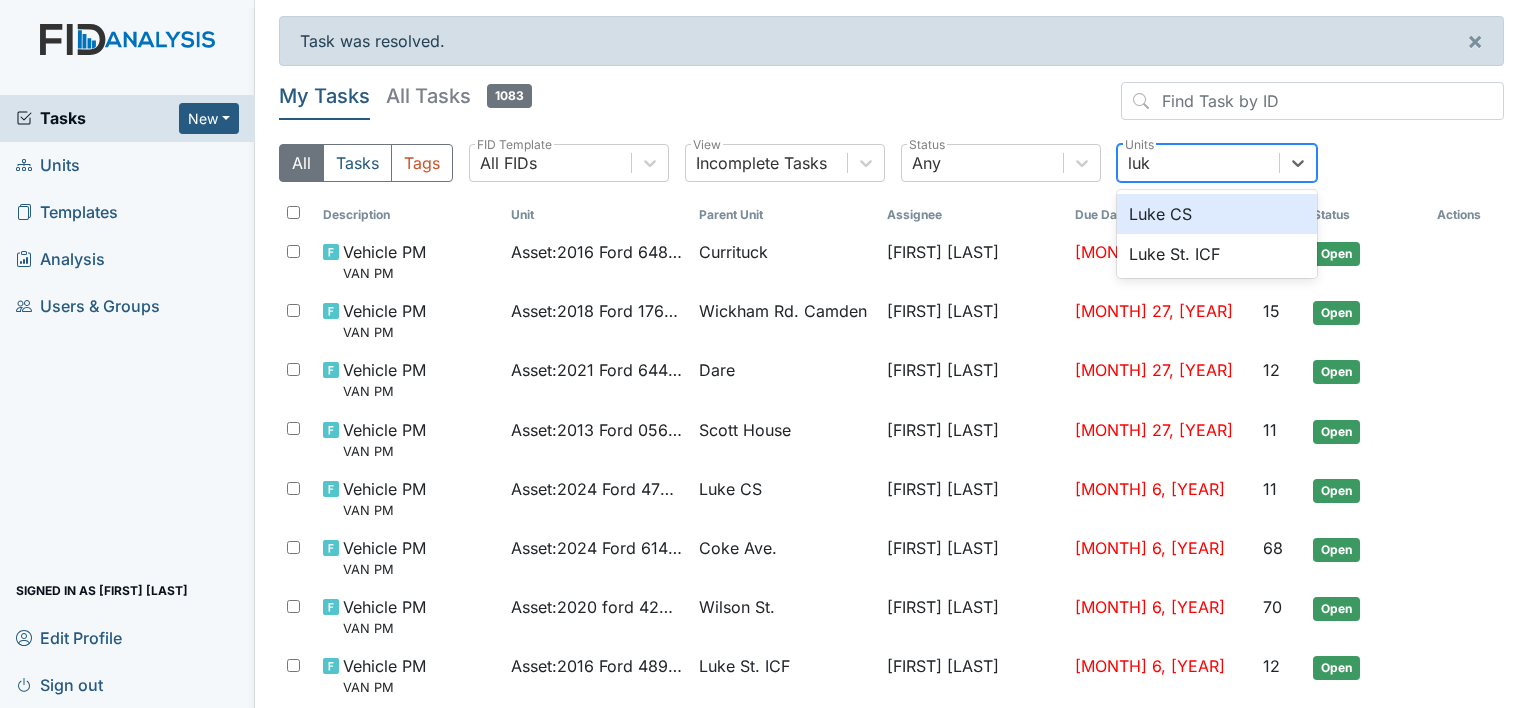 click on "Luke CS" at bounding box center [1217, 214] 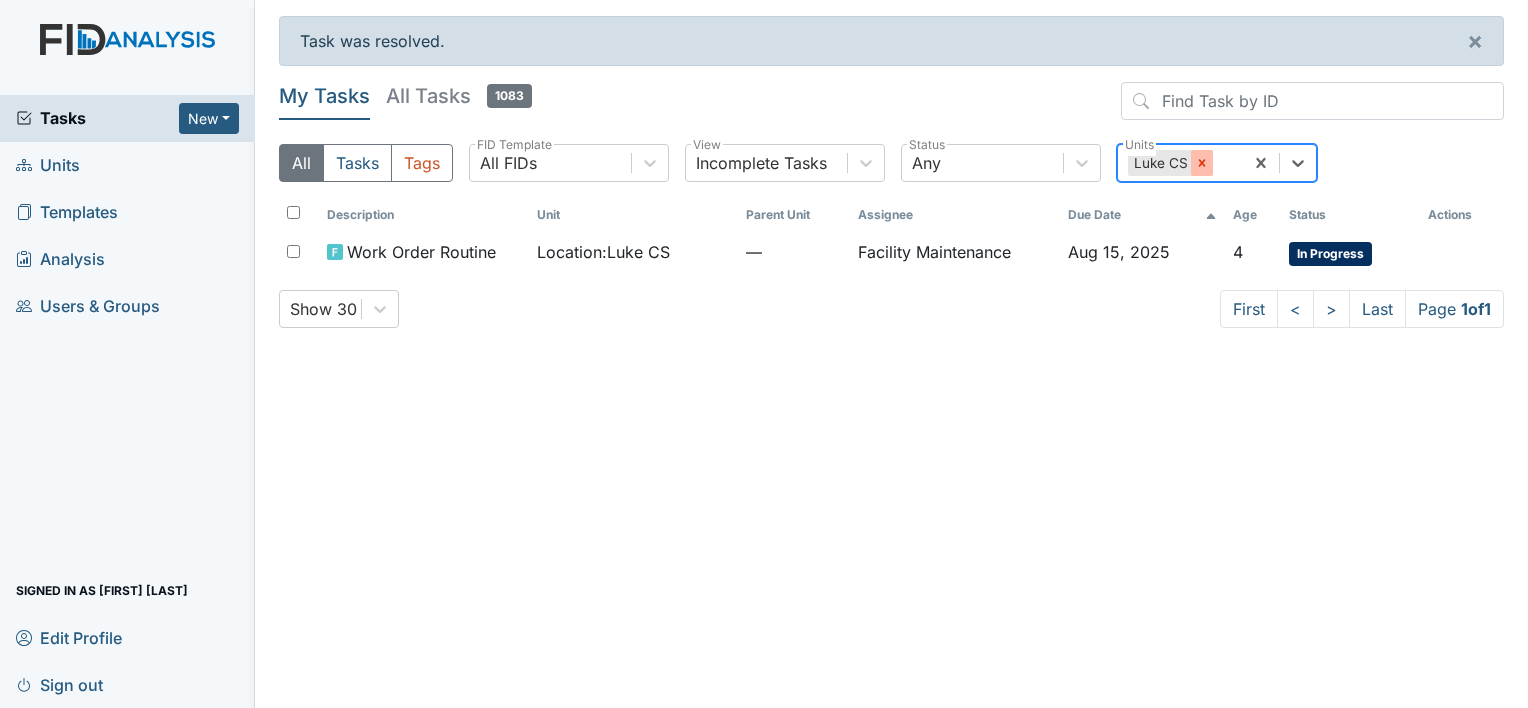 click 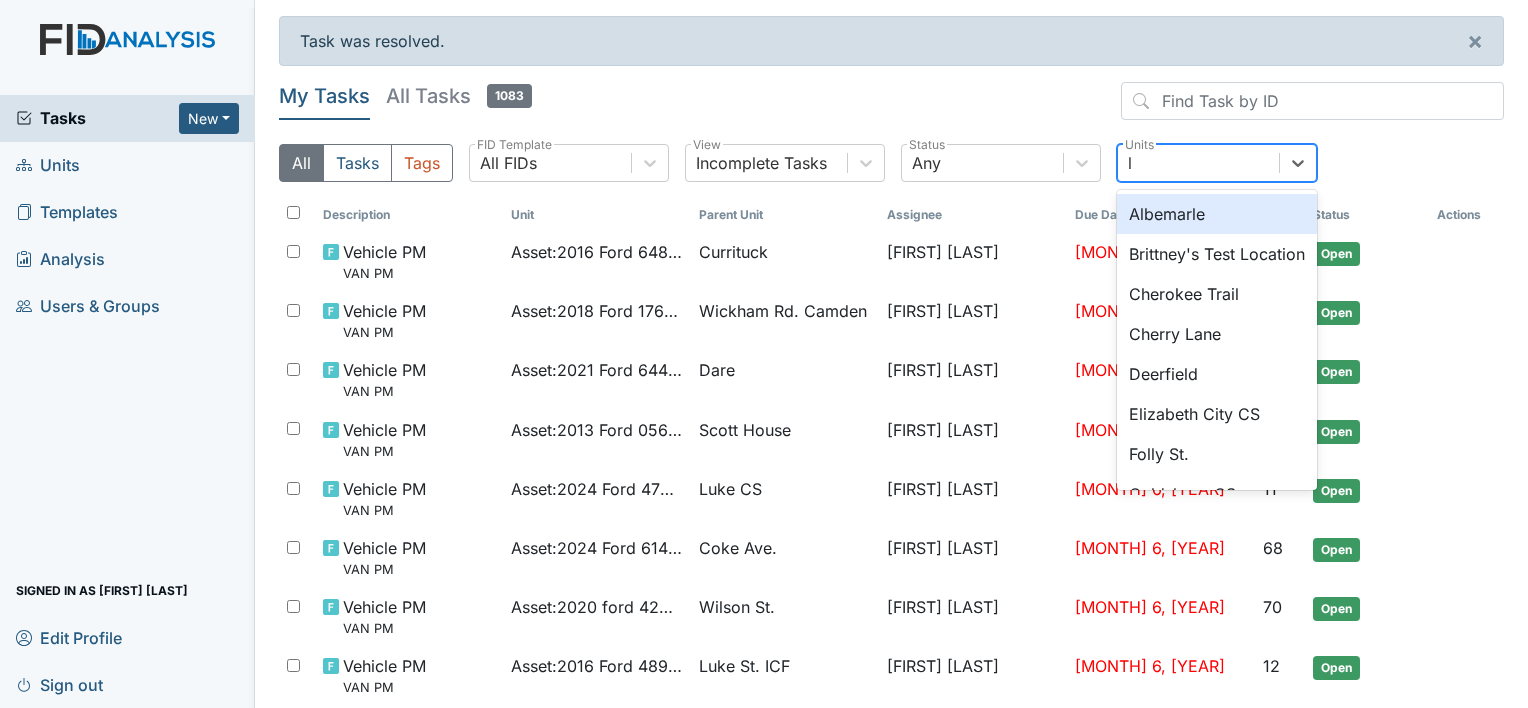 type on "lu" 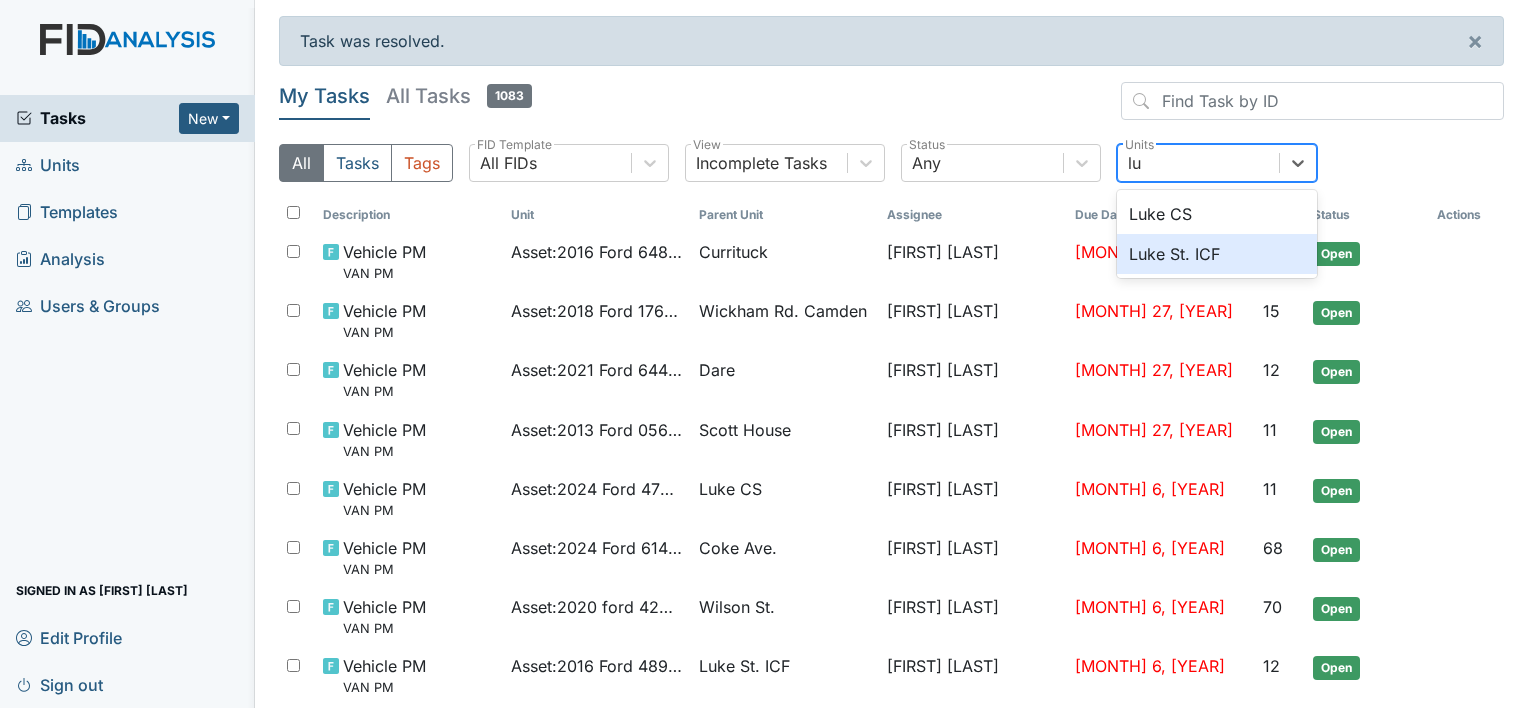 click on "Luke St. ICF" at bounding box center (1217, 254) 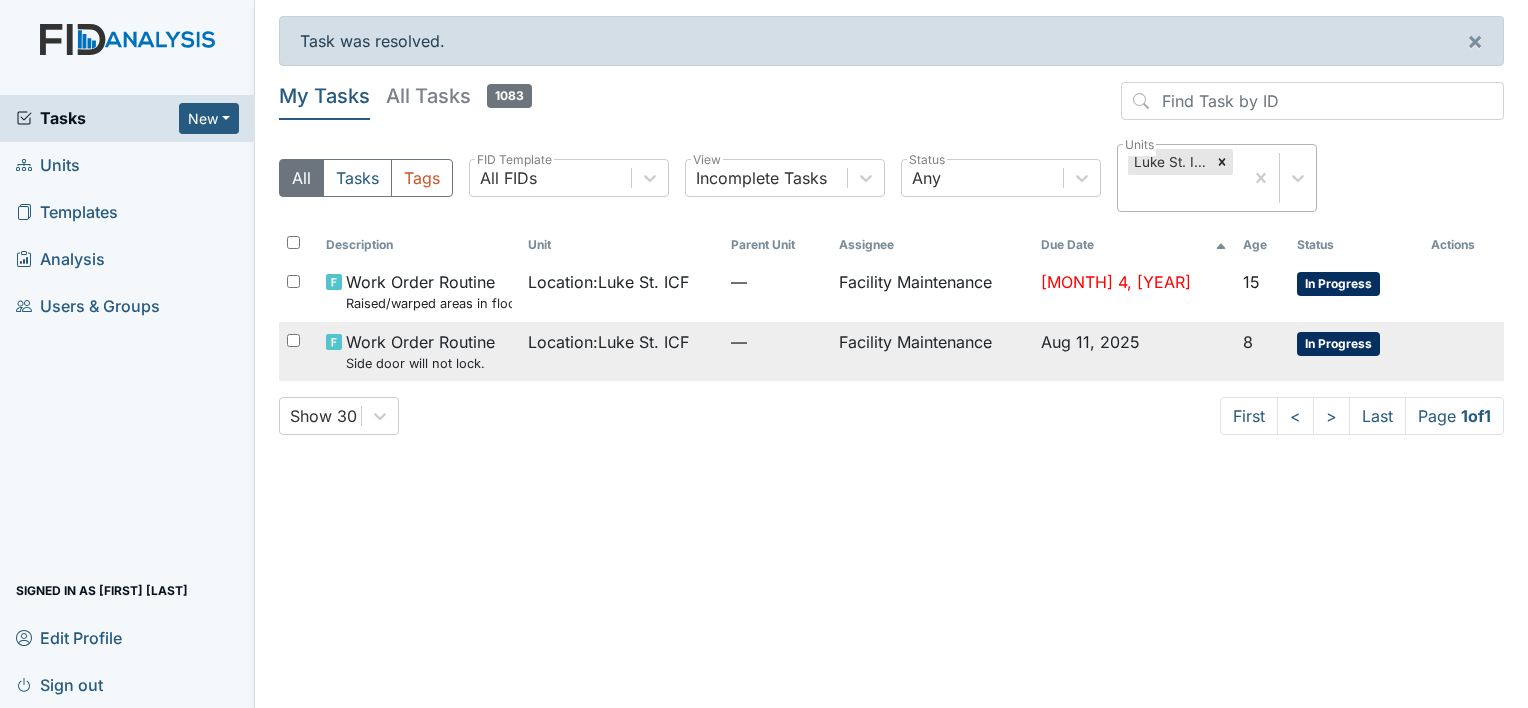 click on "Facility Maintenance" at bounding box center (932, 351) 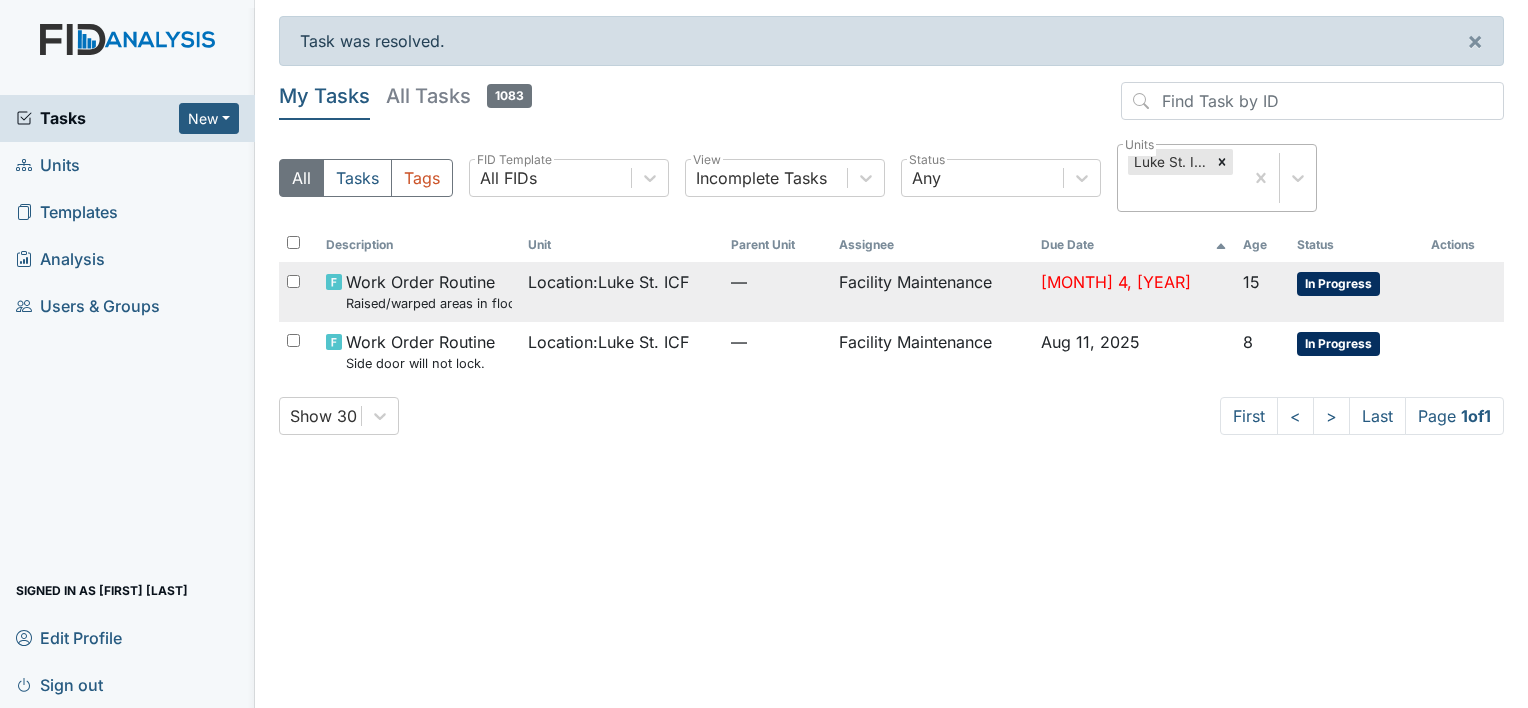 click on "Location :  Luke St. ICF" at bounding box center (608, 282) 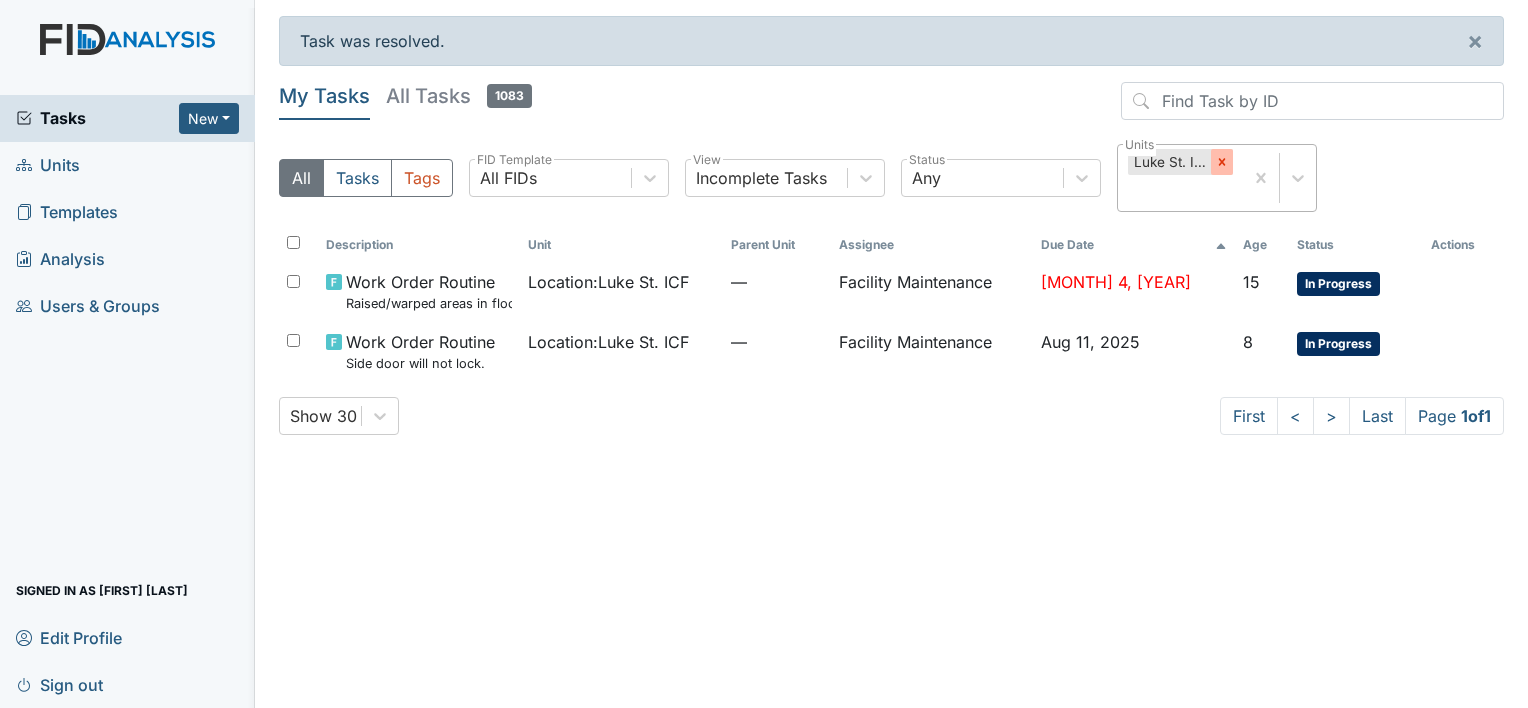 click at bounding box center (1222, 162) 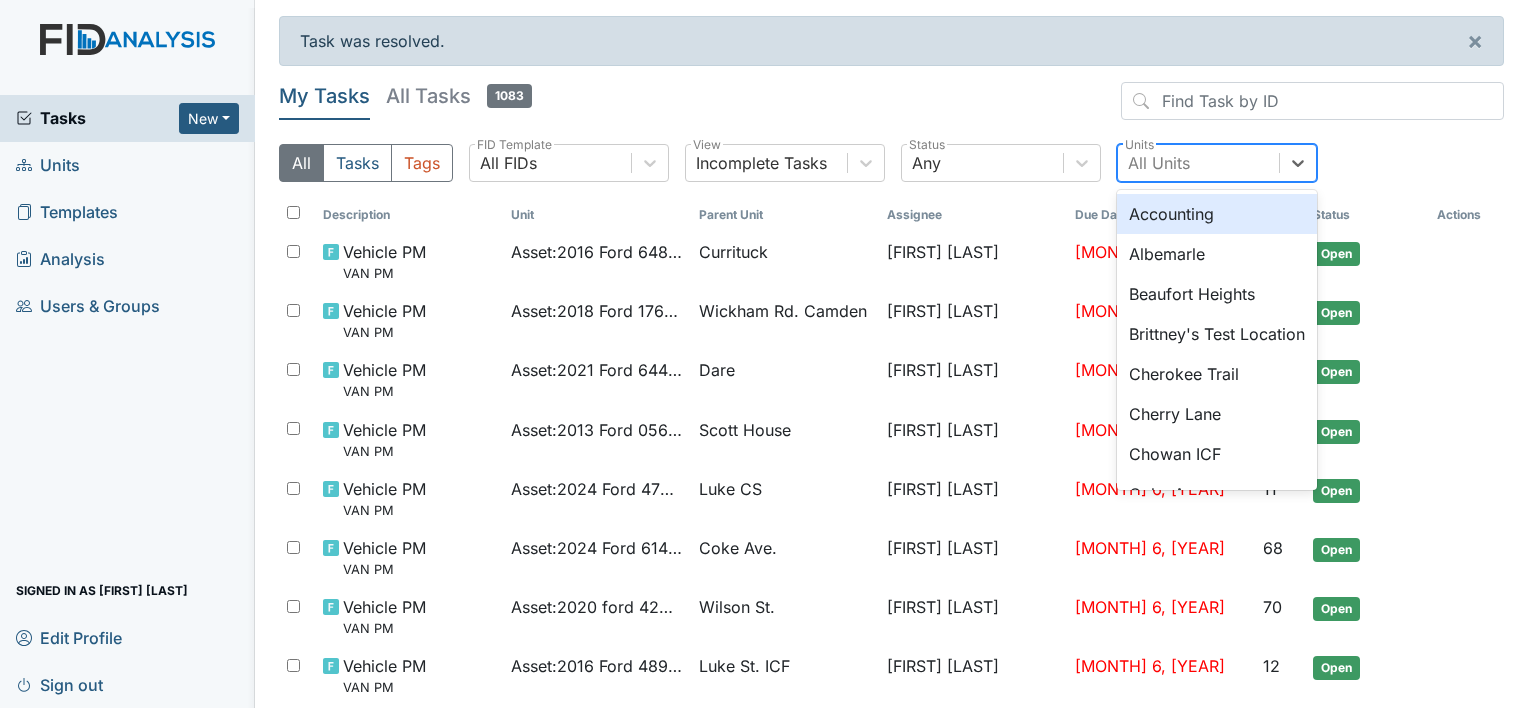 click on "All Units" at bounding box center [1159, 163] 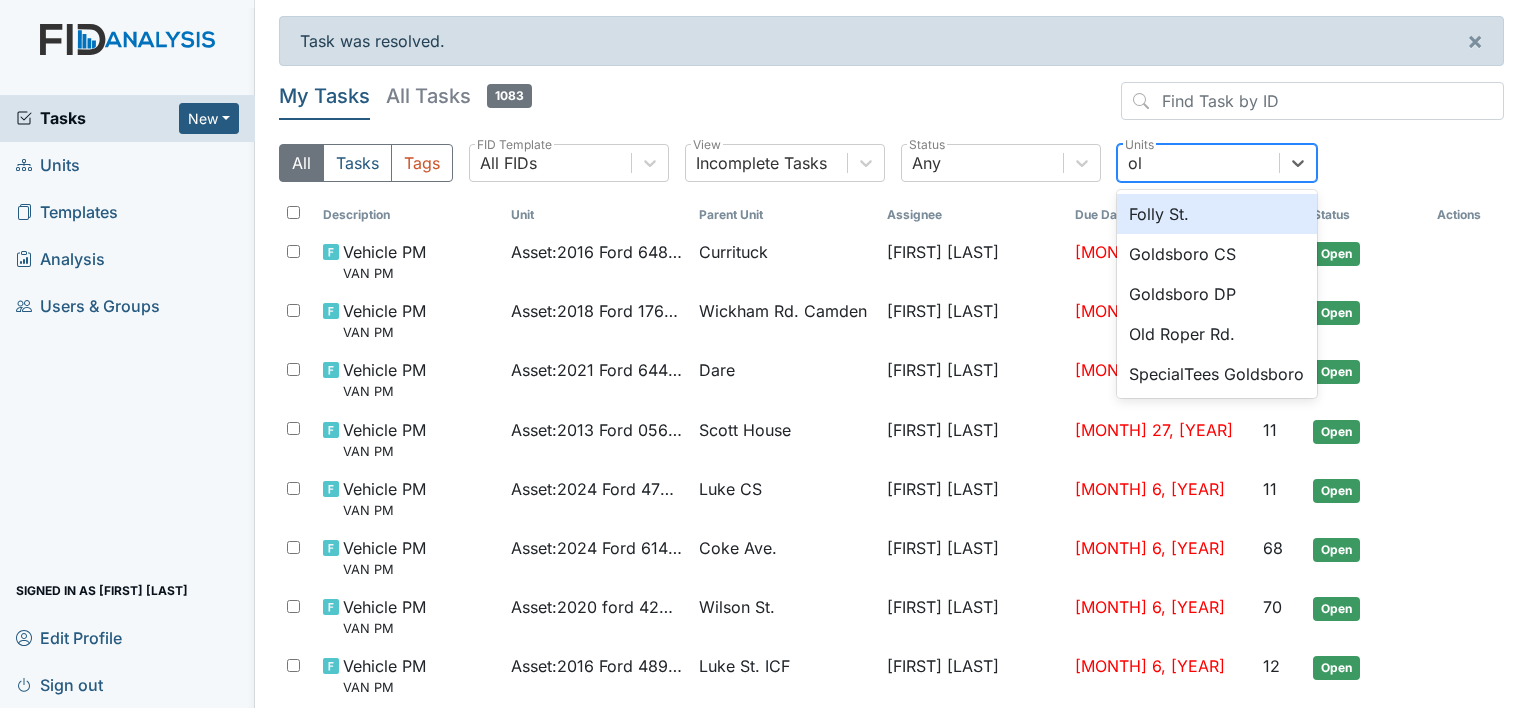 type on "old" 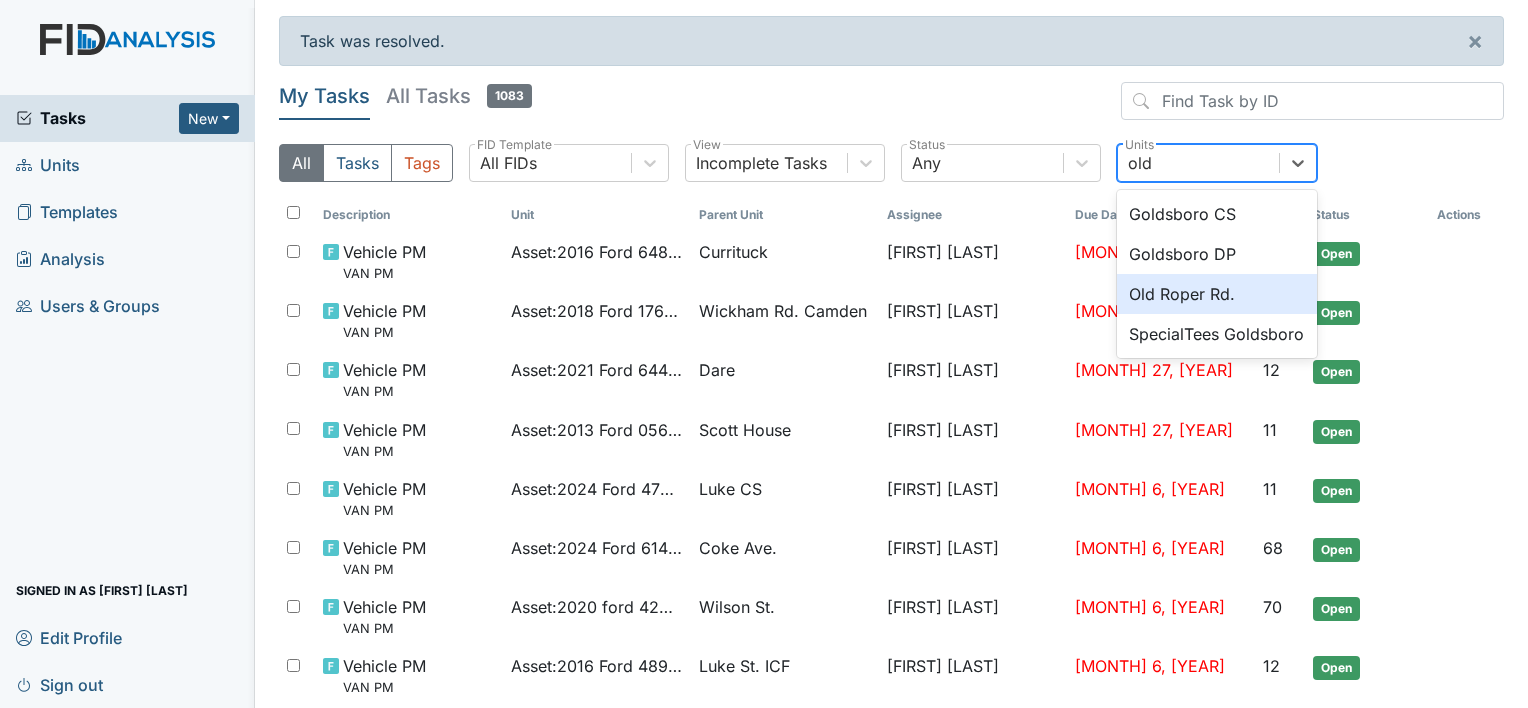 click on "Old Roper Rd." at bounding box center [1217, 294] 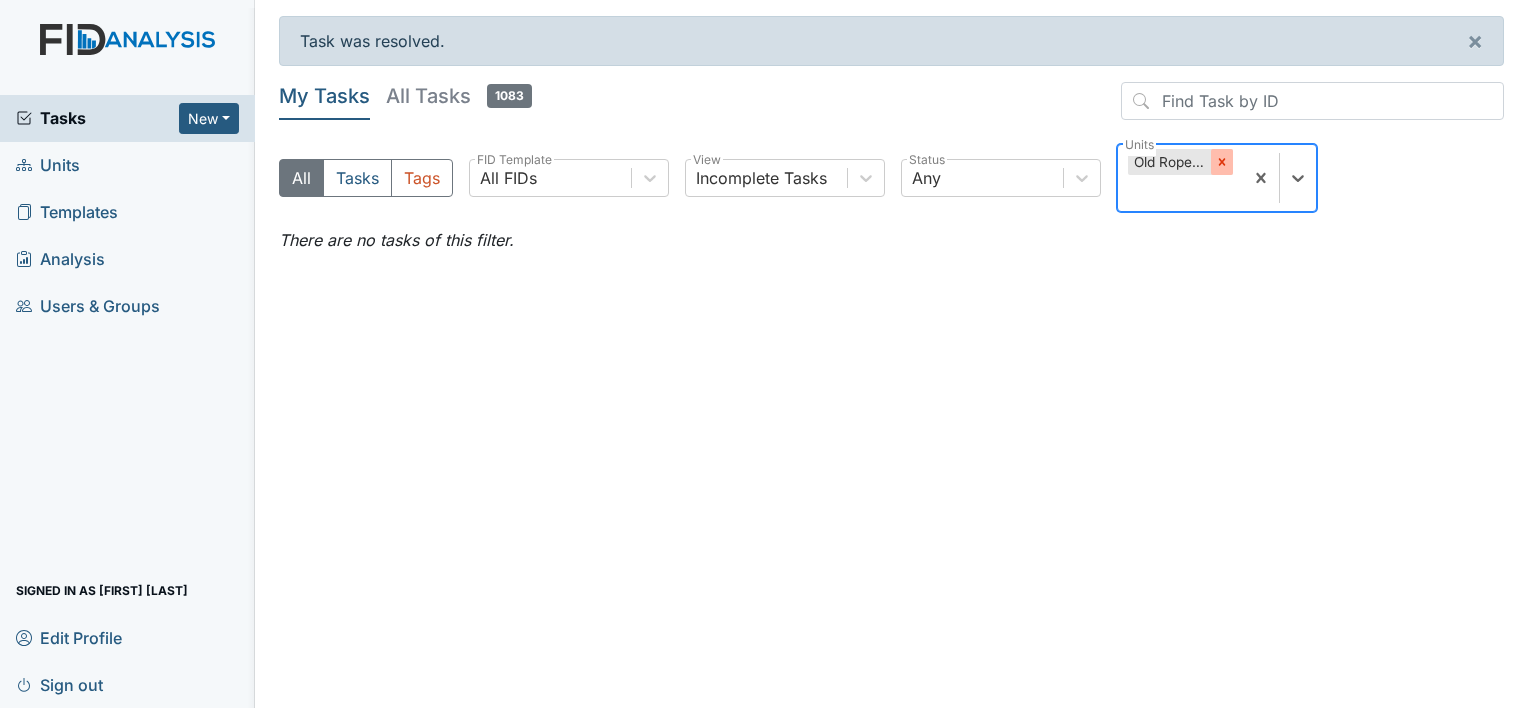 click 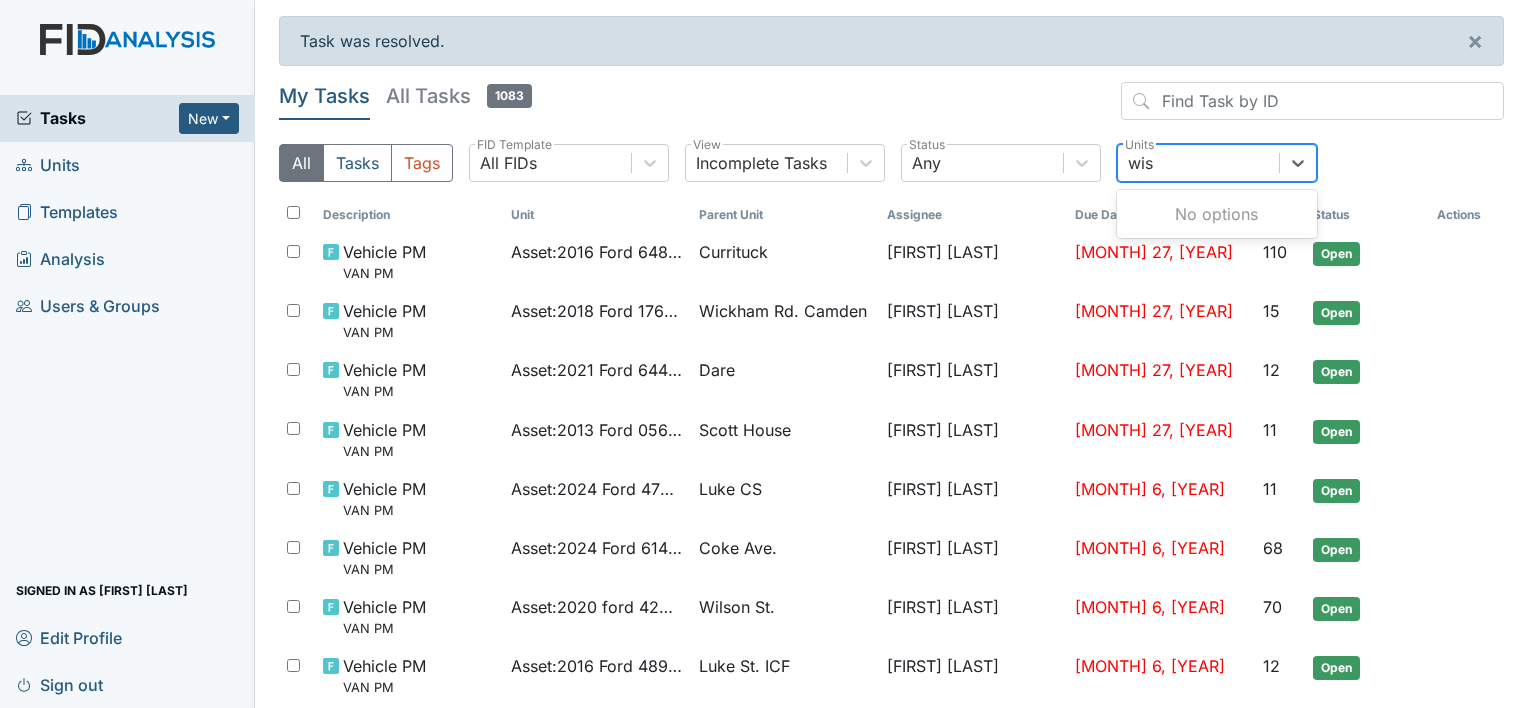 type on "wi" 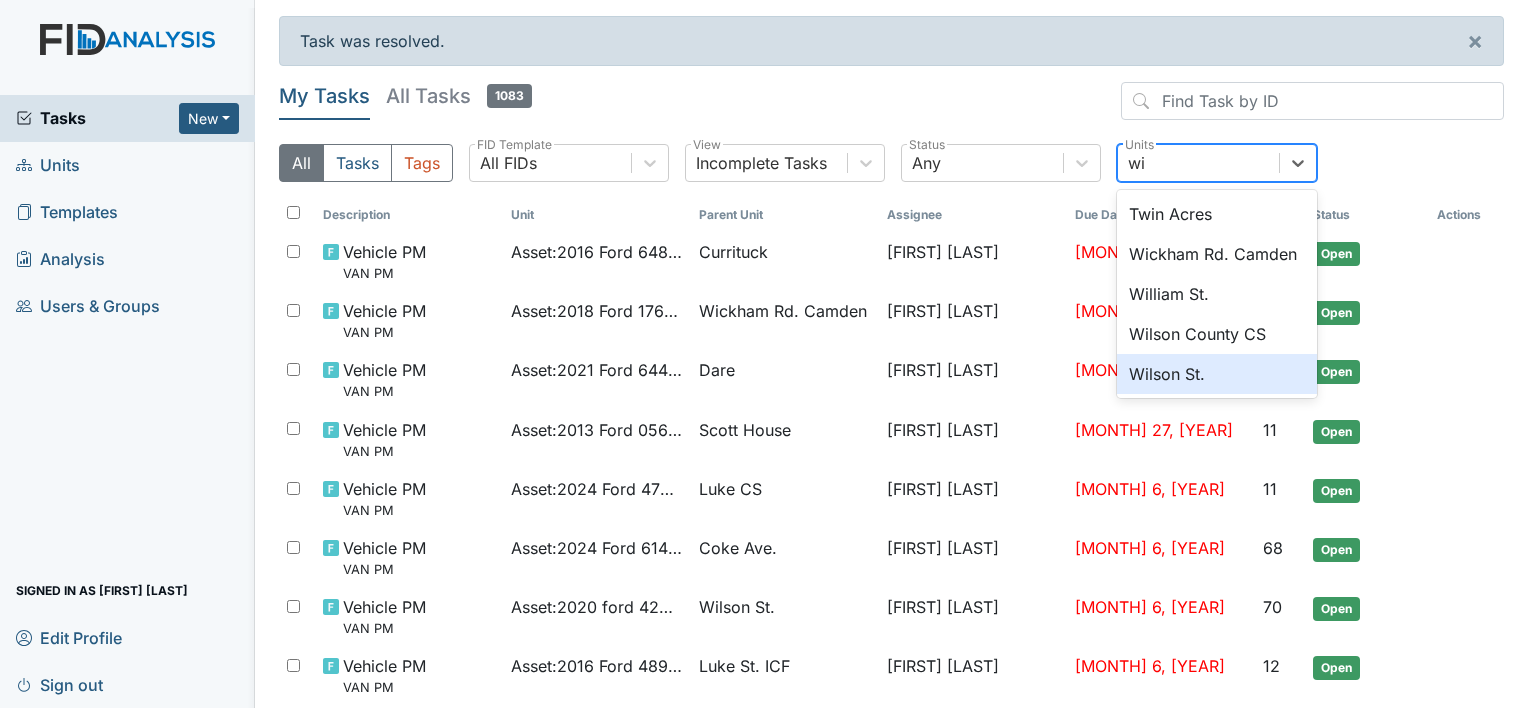 click on "Wilson St." at bounding box center (1217, 374) 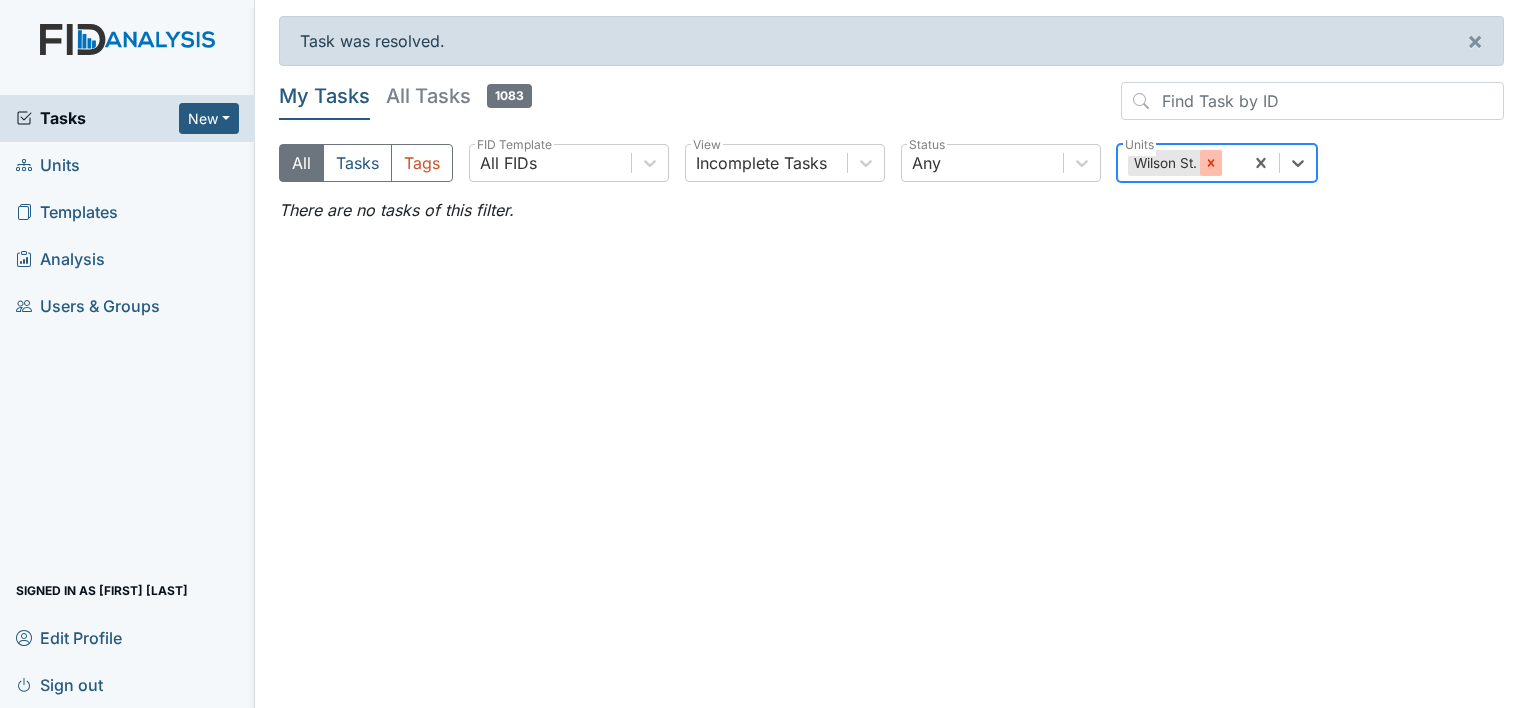 click 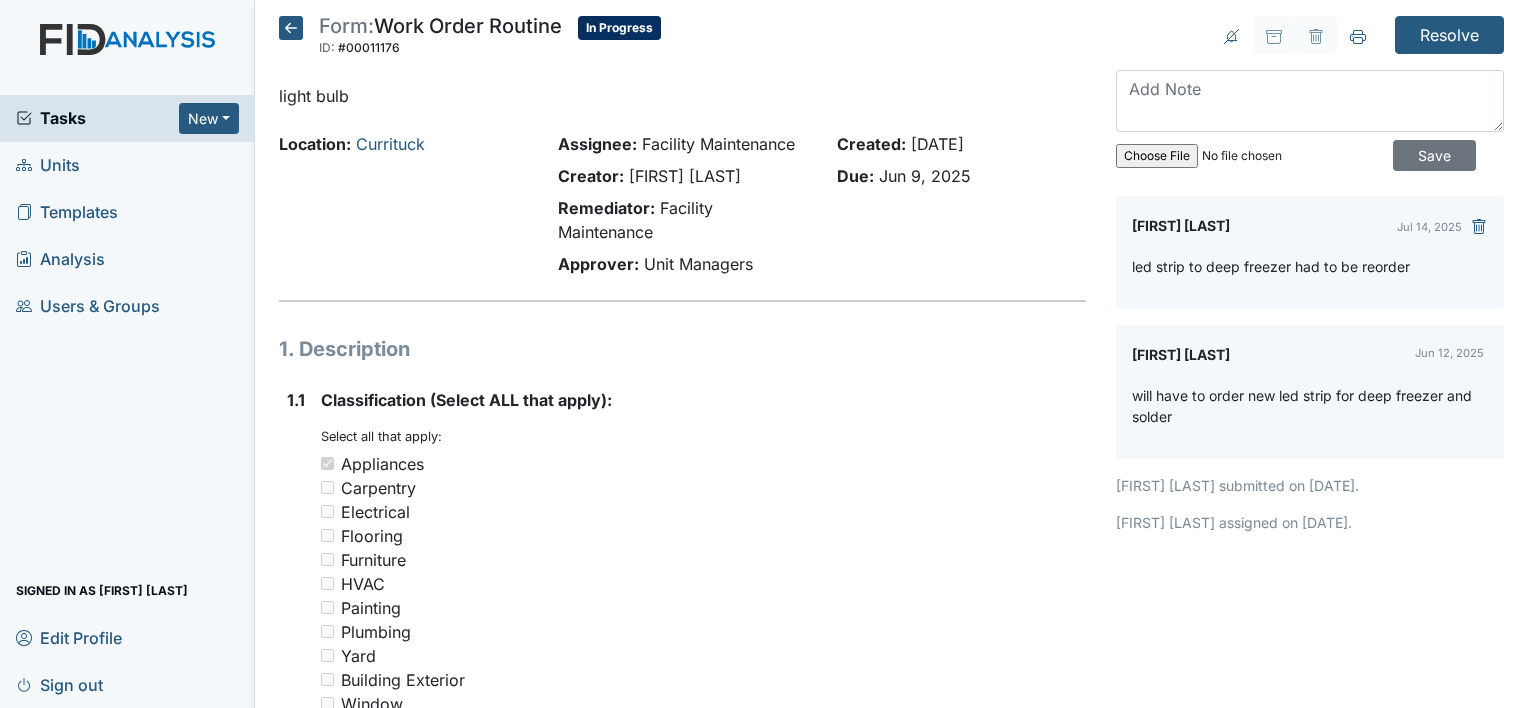 scroll, scrollTop: 0, scrollLeft: 0, axis: both 